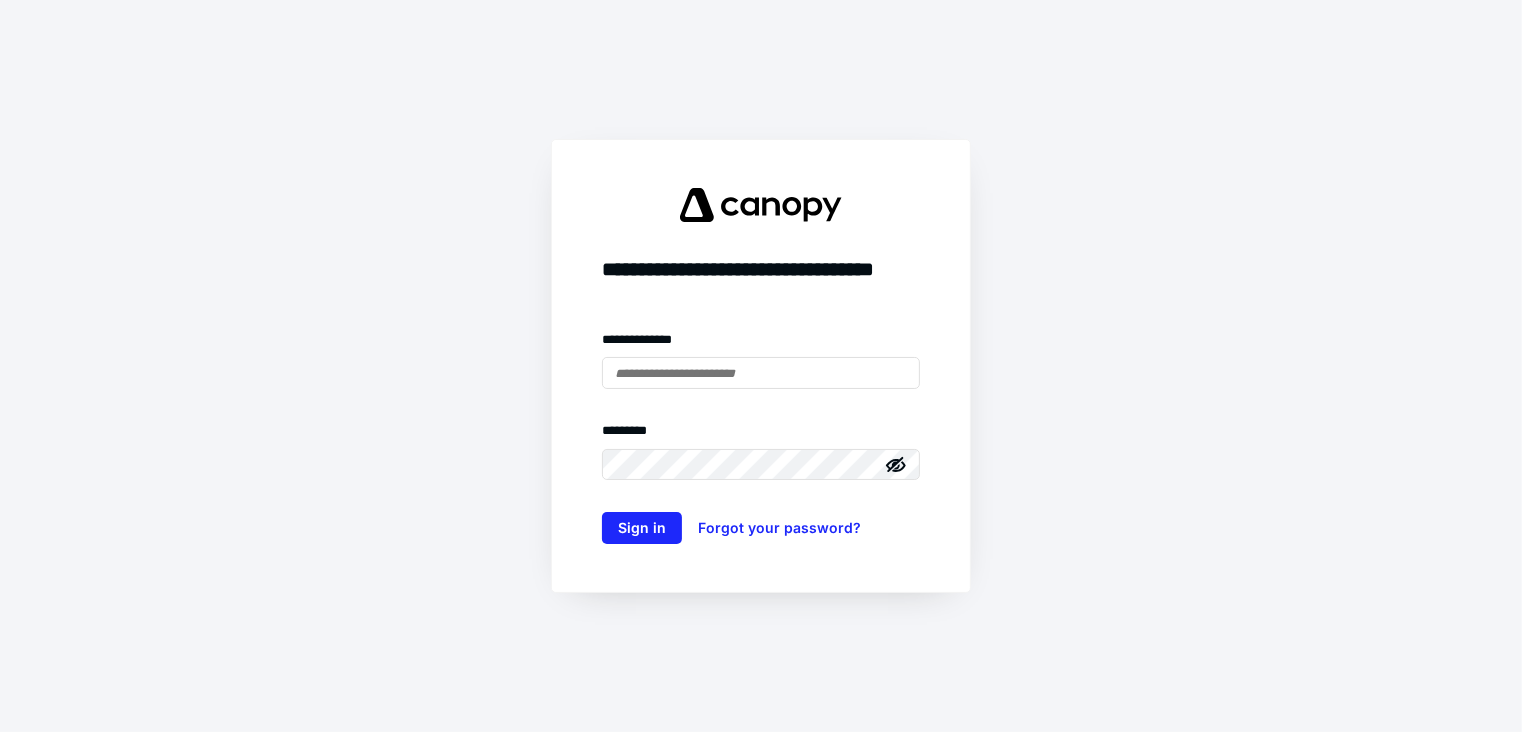 scroll, scrollTop: 0, scrollLeft: 0, axis: both 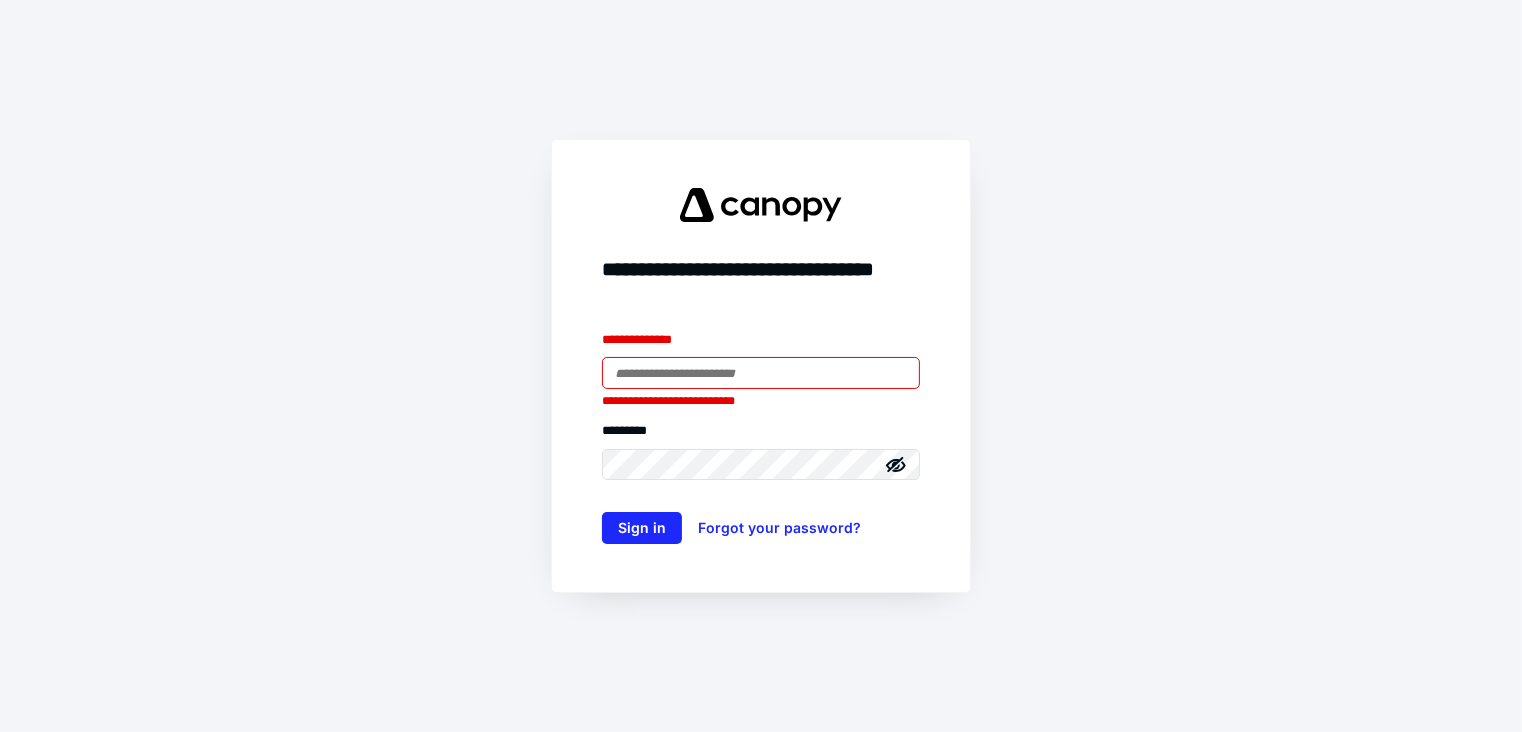 drag, startPoint x: 1398, startPoint y: 603, endPoint x: 1382, endPoint y: 580, distance: 28.01785 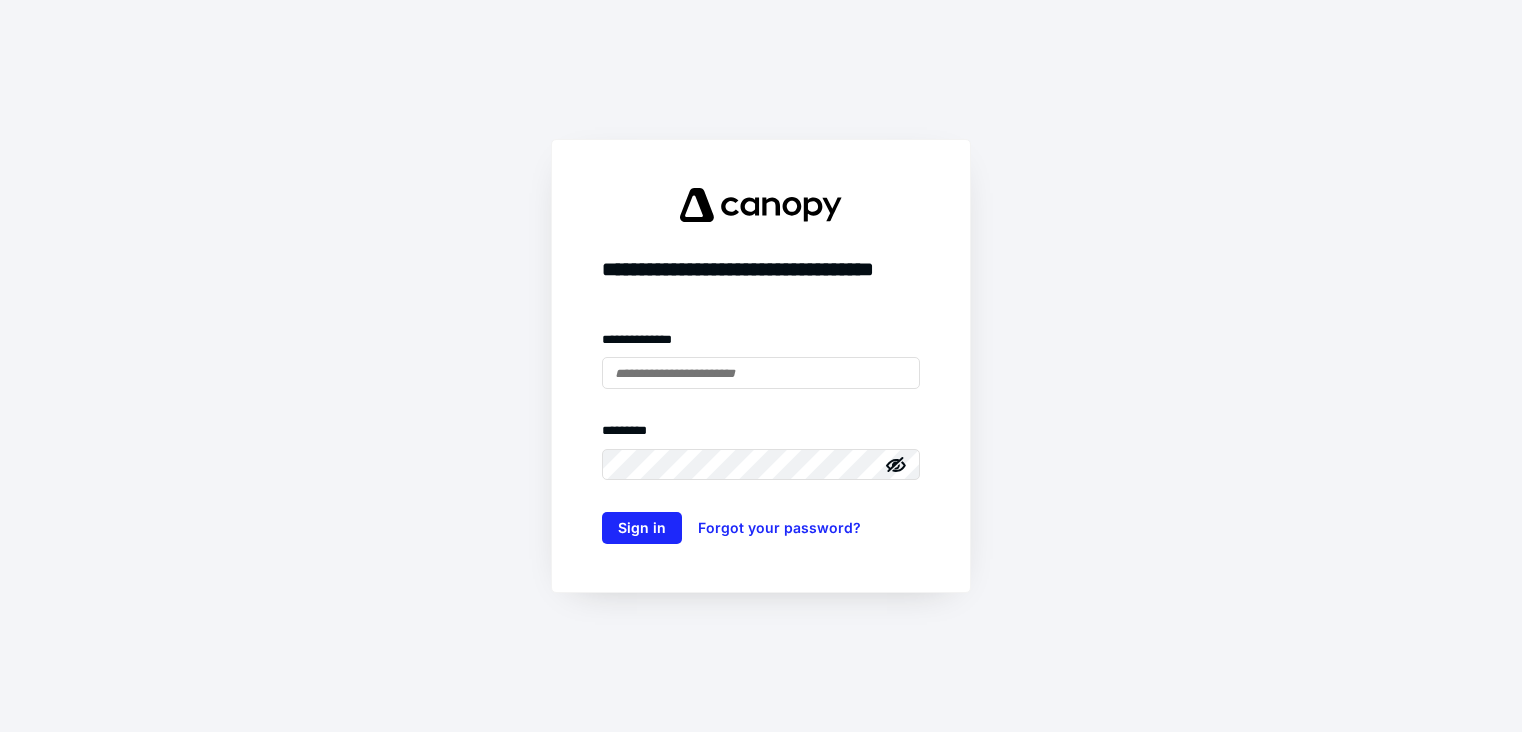 scroll, scrollTop: 0, scrollLeft: 0, axis: both 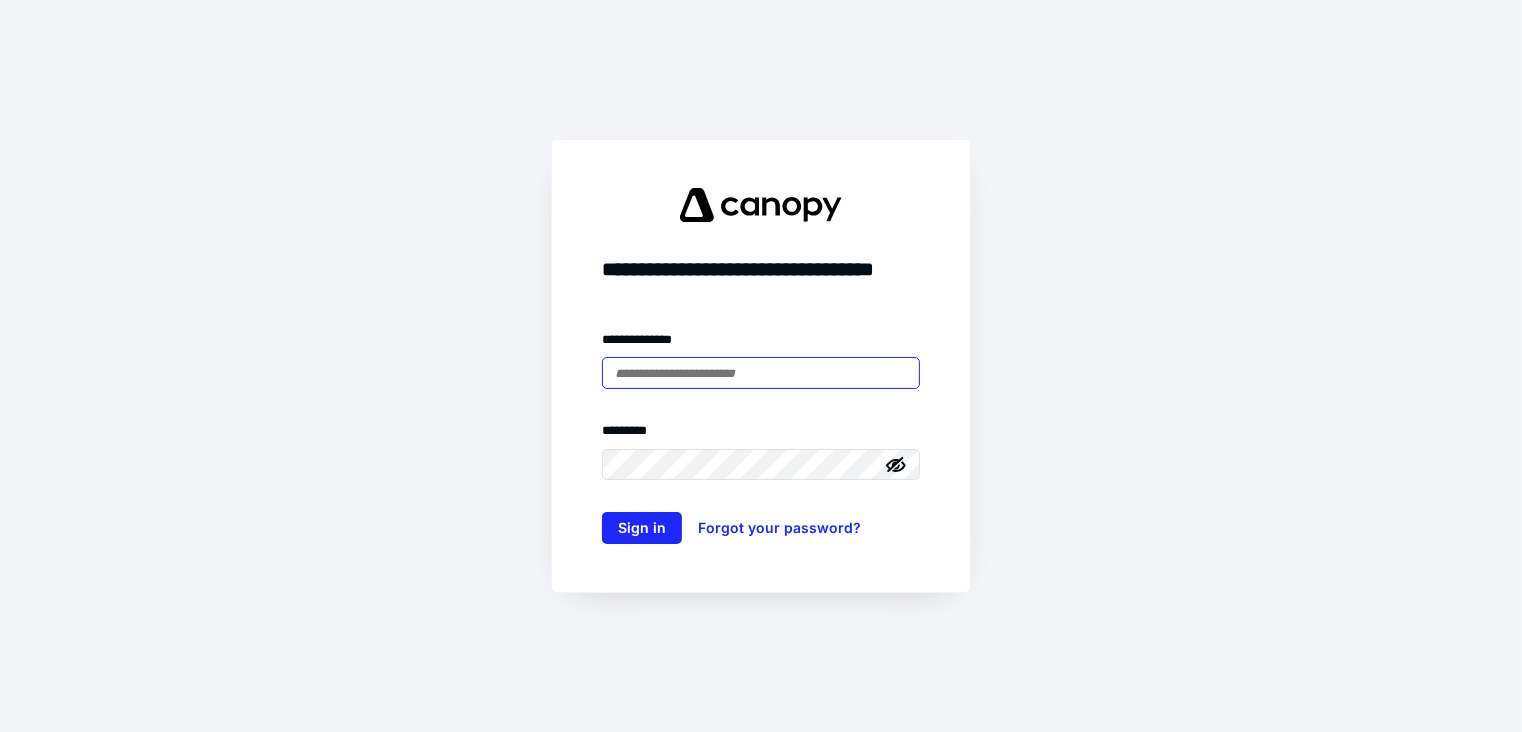 click at bounding box center (761, 373) 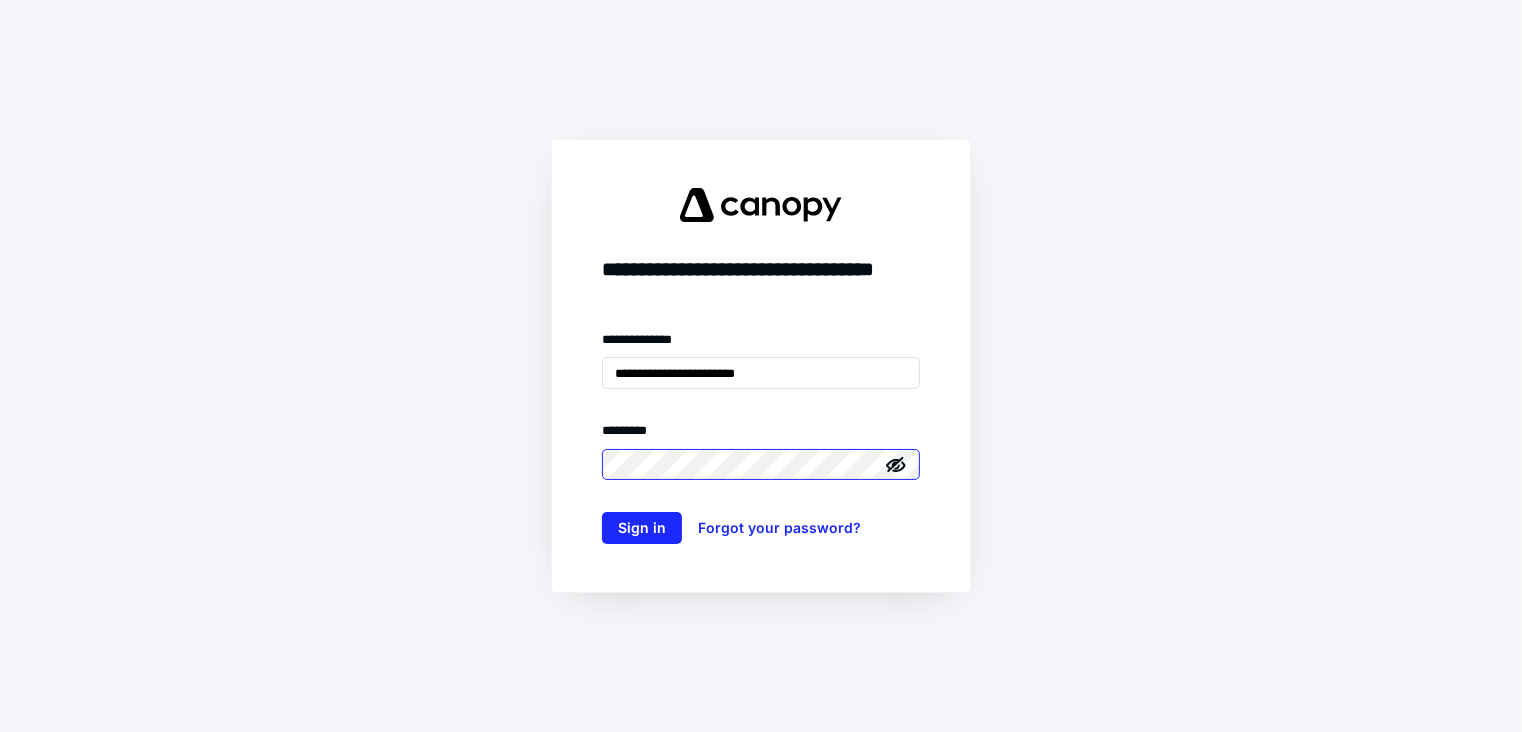 click on "Sign in" at bounding box center (642, 528) 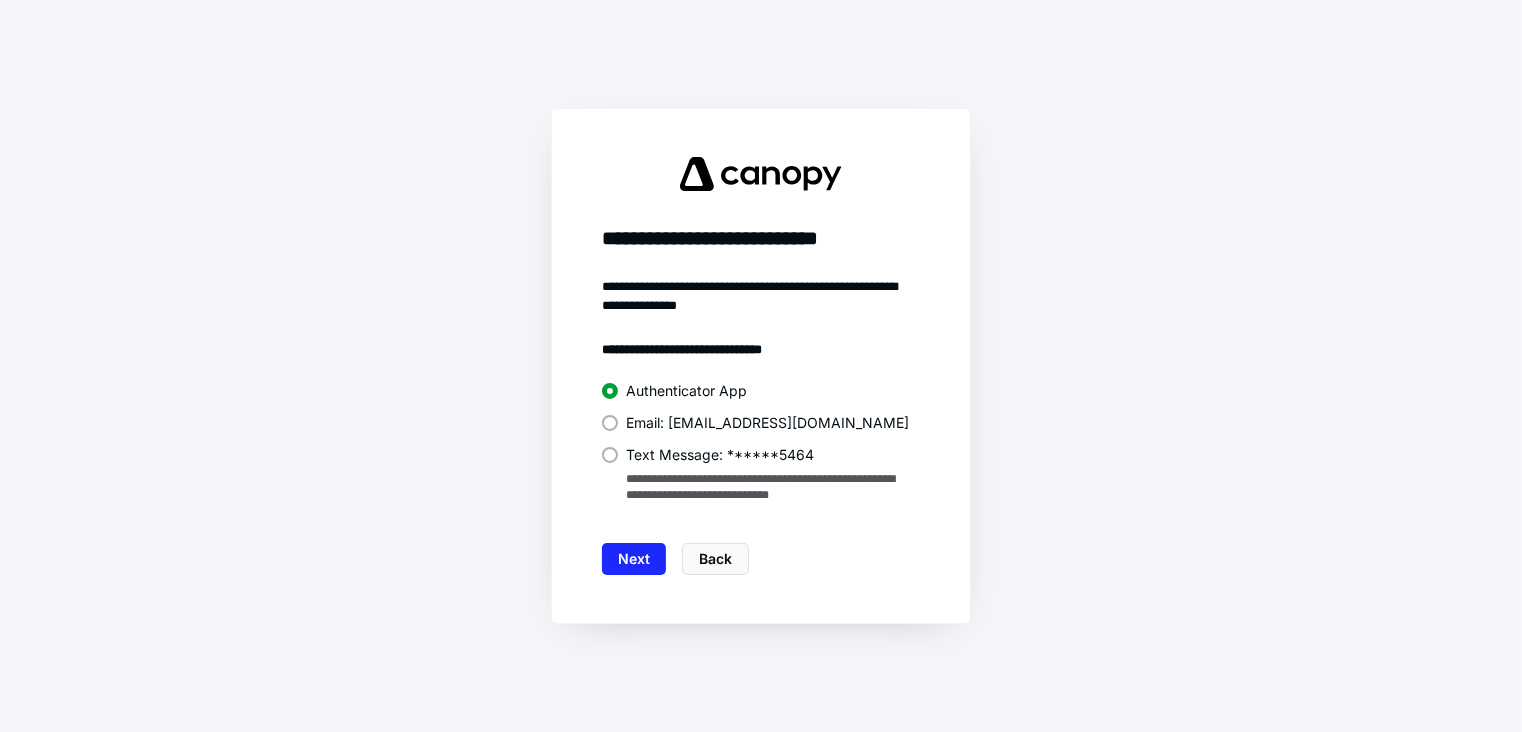 click on "Text Message: ******5464" at bounding box center [720, 455] 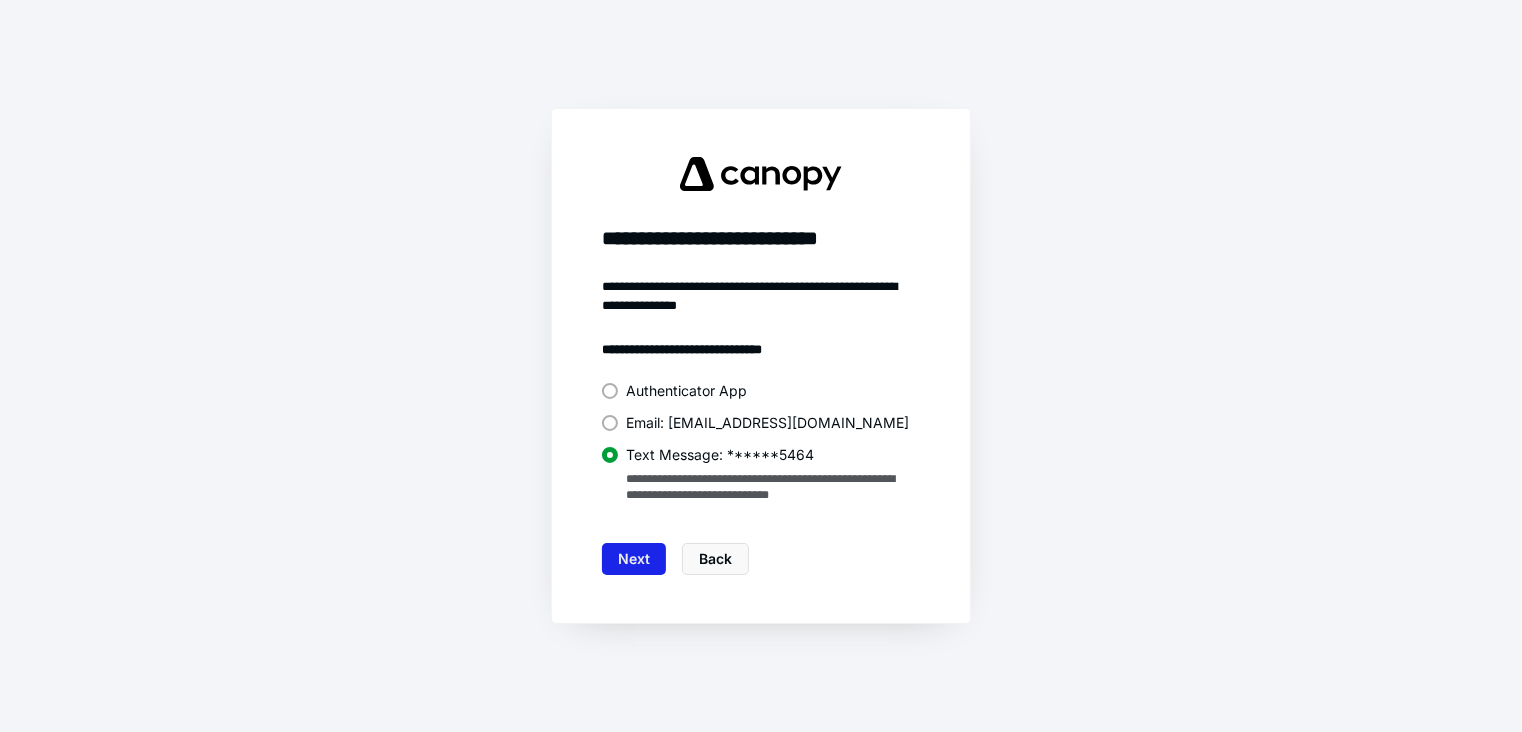 click on "Next" at bounding box center [634, 559] 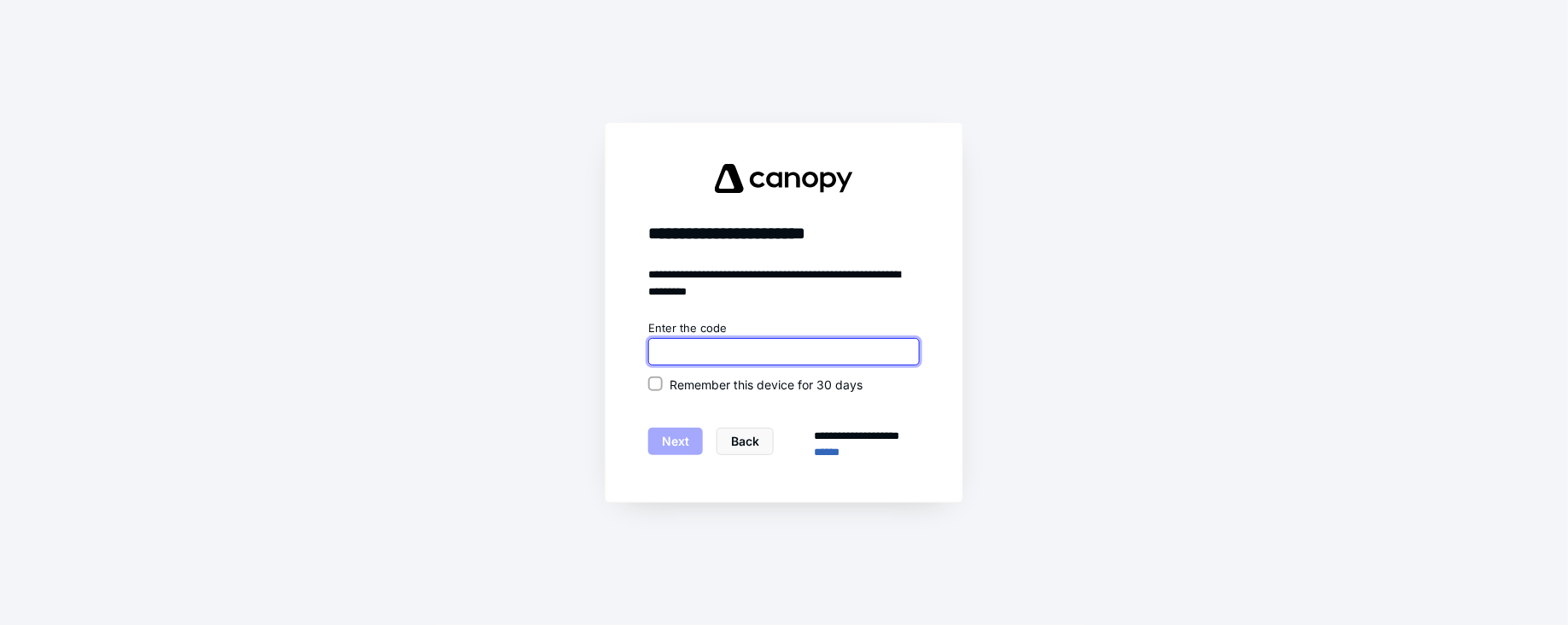 click at bounding box center [784, 352] 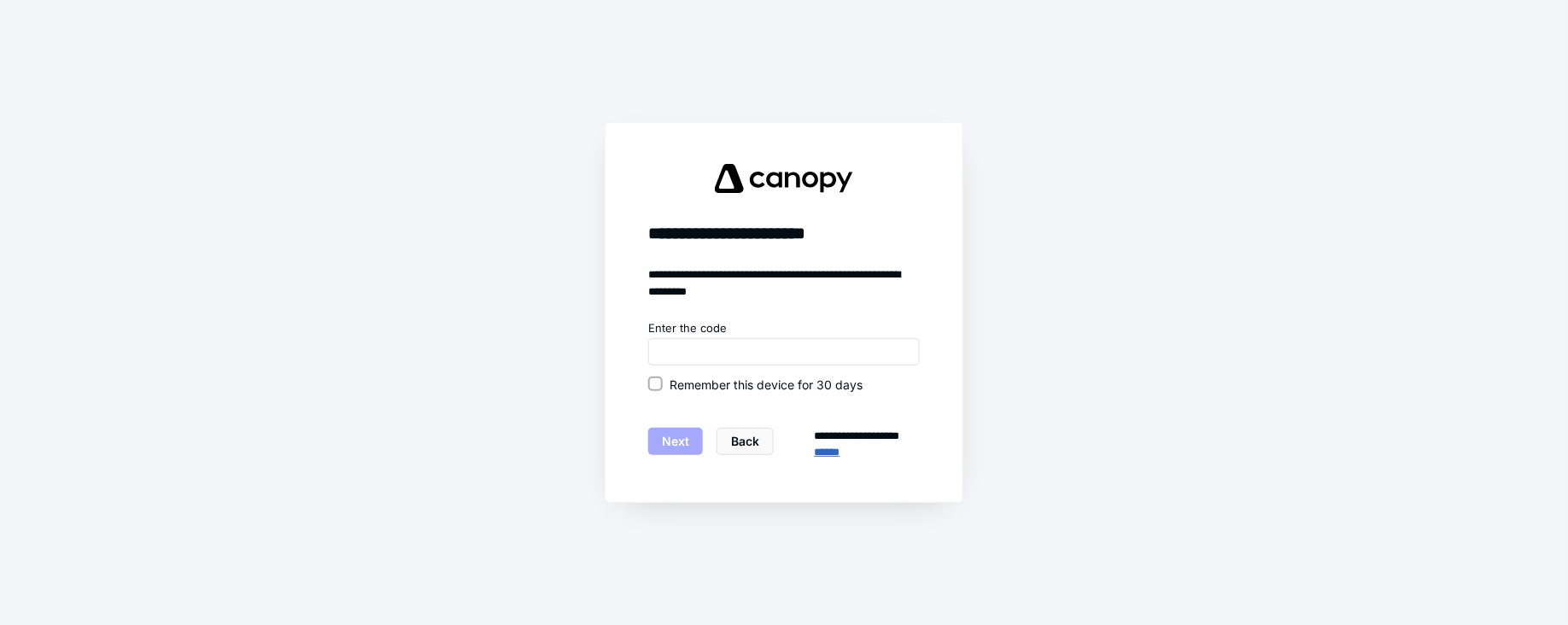 click on "******" at bounding box center (867, 452) 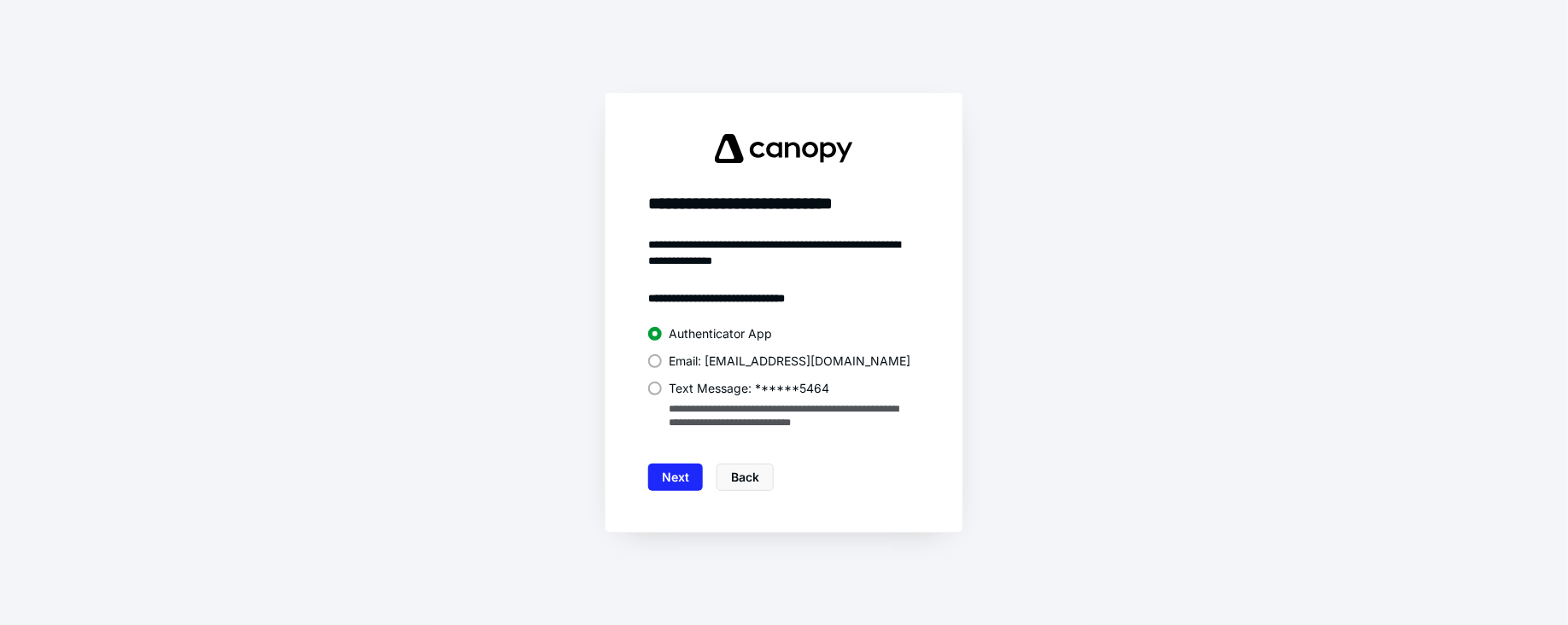 scroll, scrollTop: 0, scrollLeft: 0, axis: both 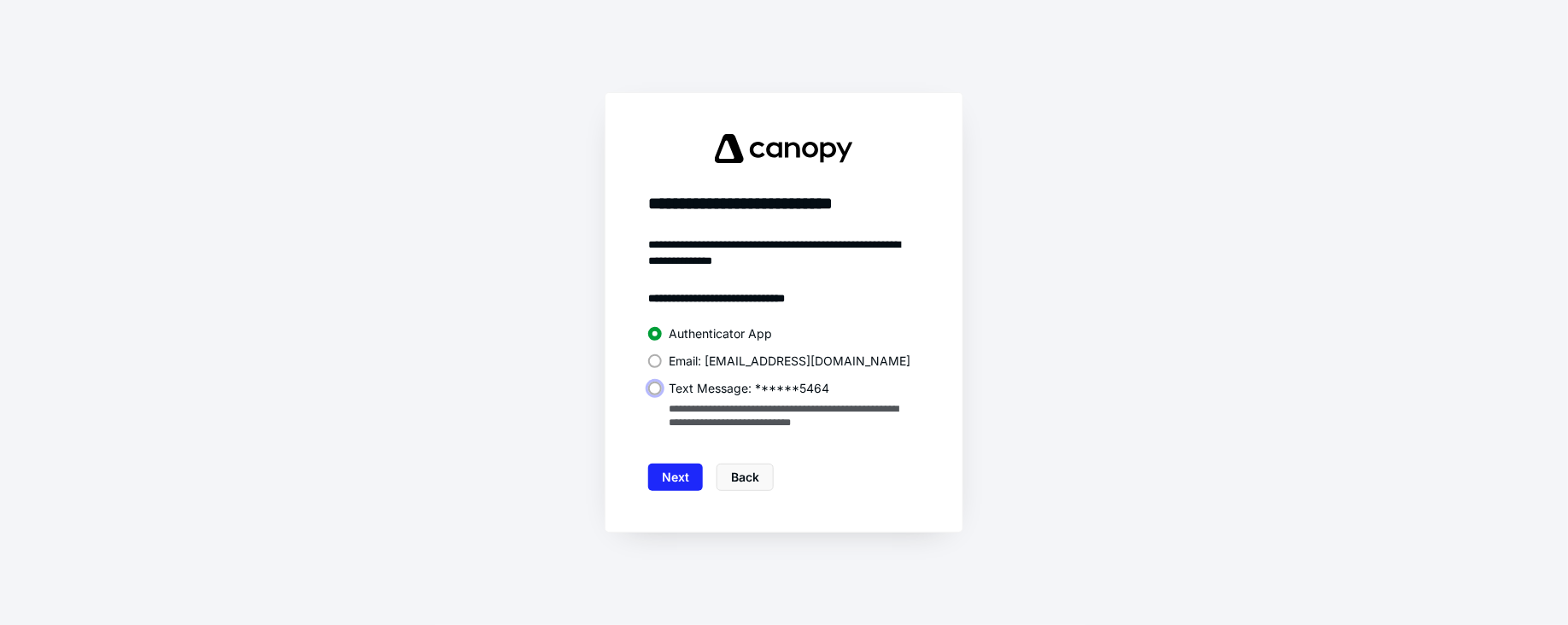 click on "Text Message: ******5464" at bounding box center [658, -853817] 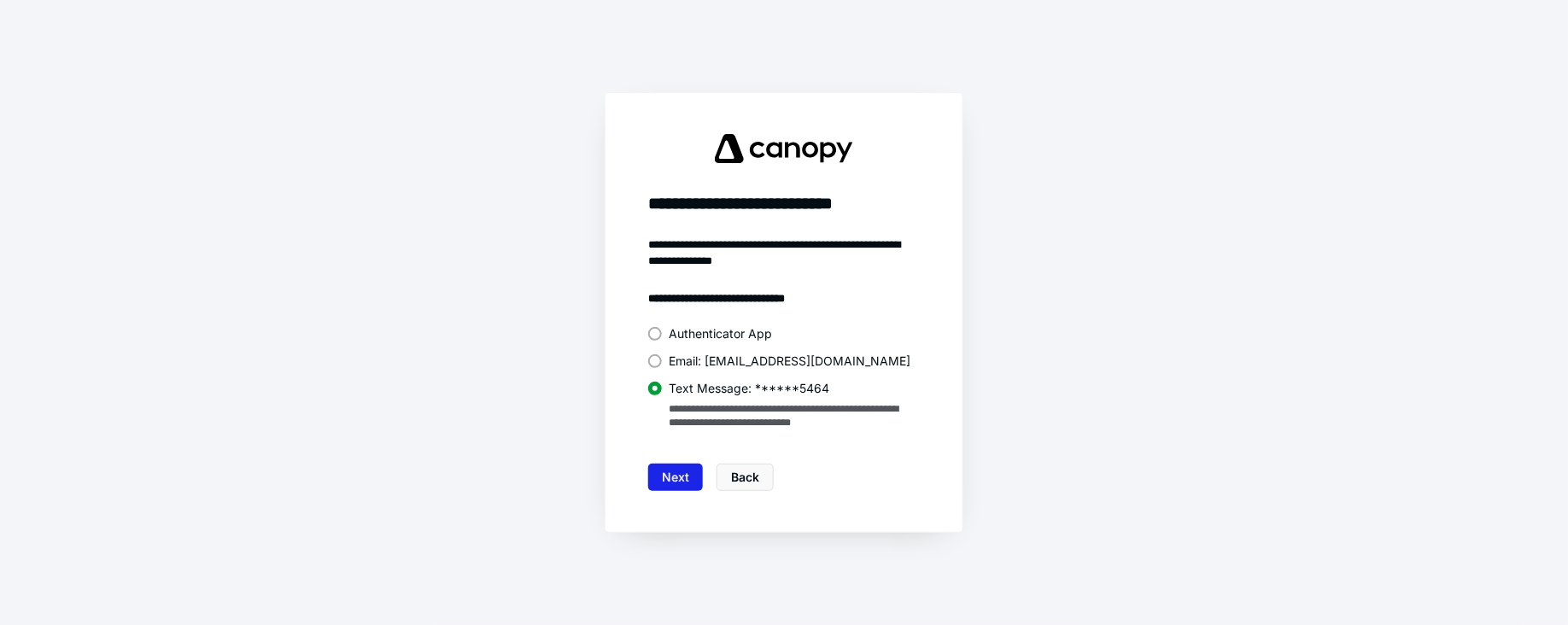 click on "Next" at bounding box center [676, 477] 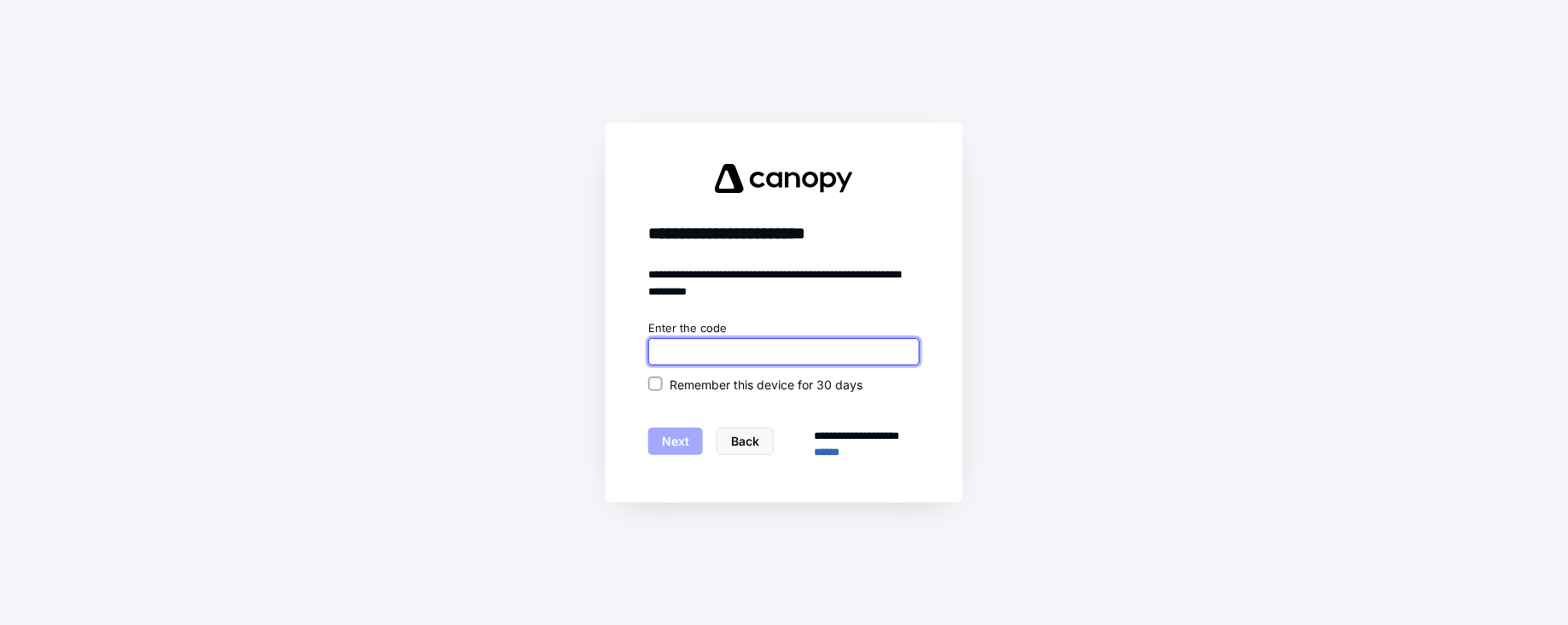 click at bounding box center (784, 352) 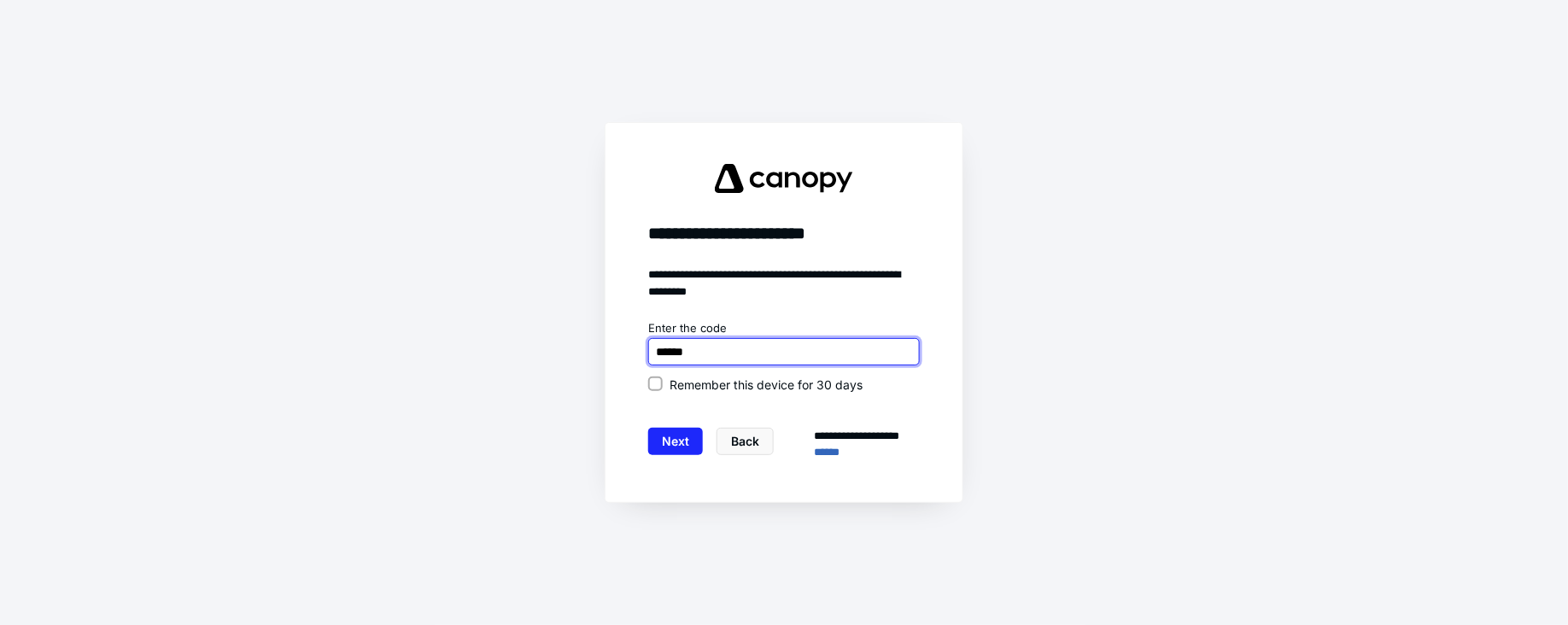 type on "******" 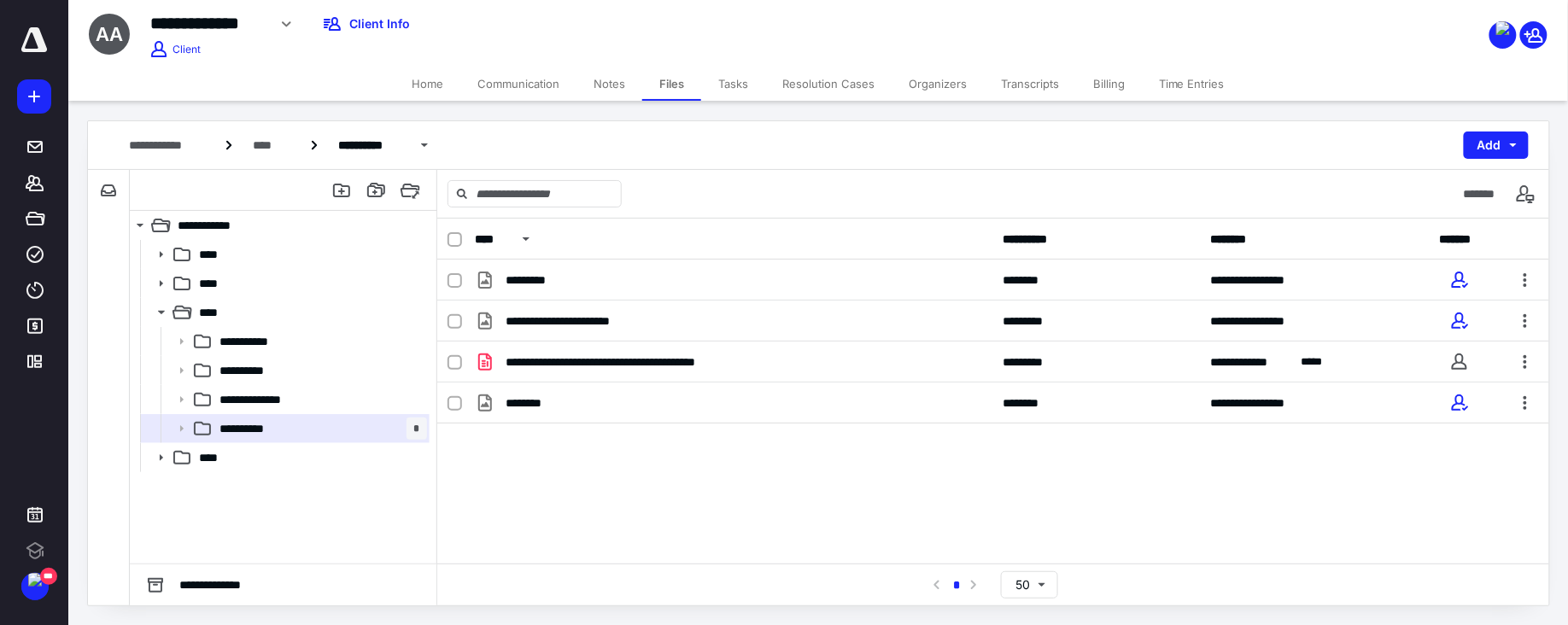scroll, scrollTop: 0, scrollLeft: 0, axis: both 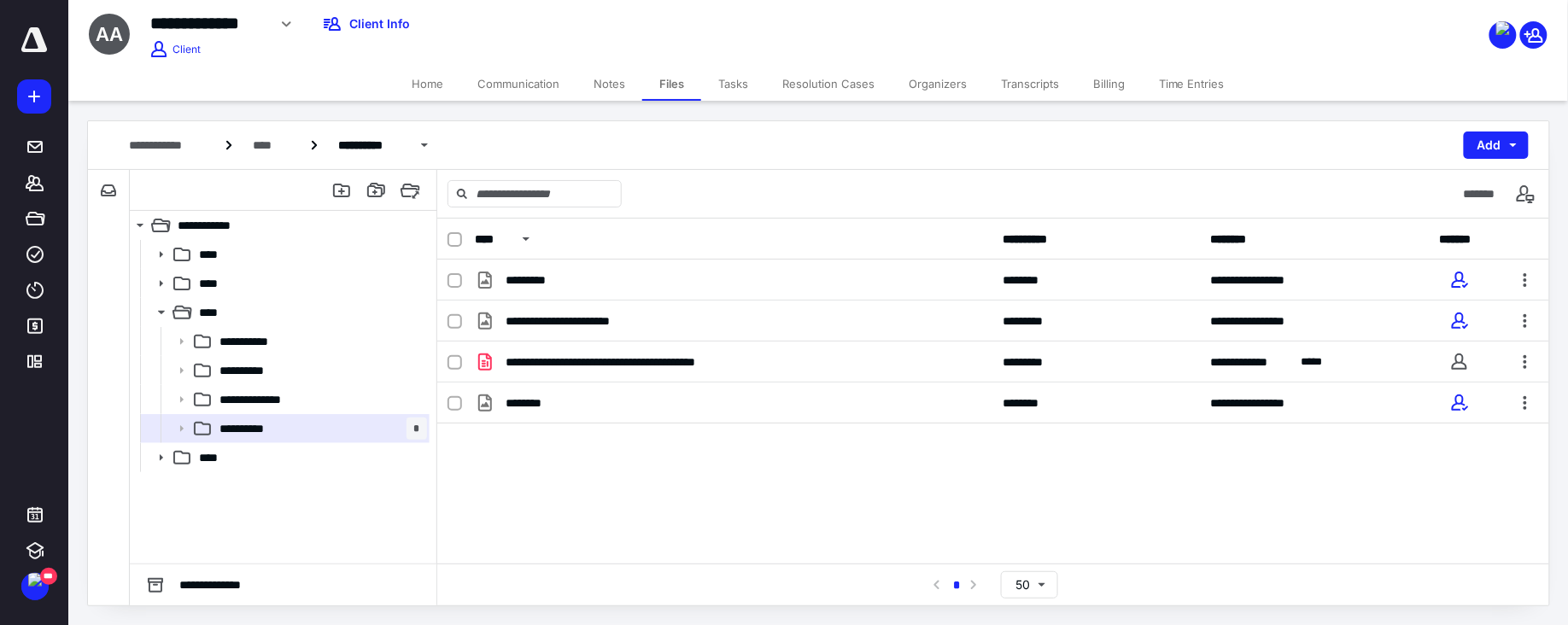 click on "**********" at bounding box center (818, 145) 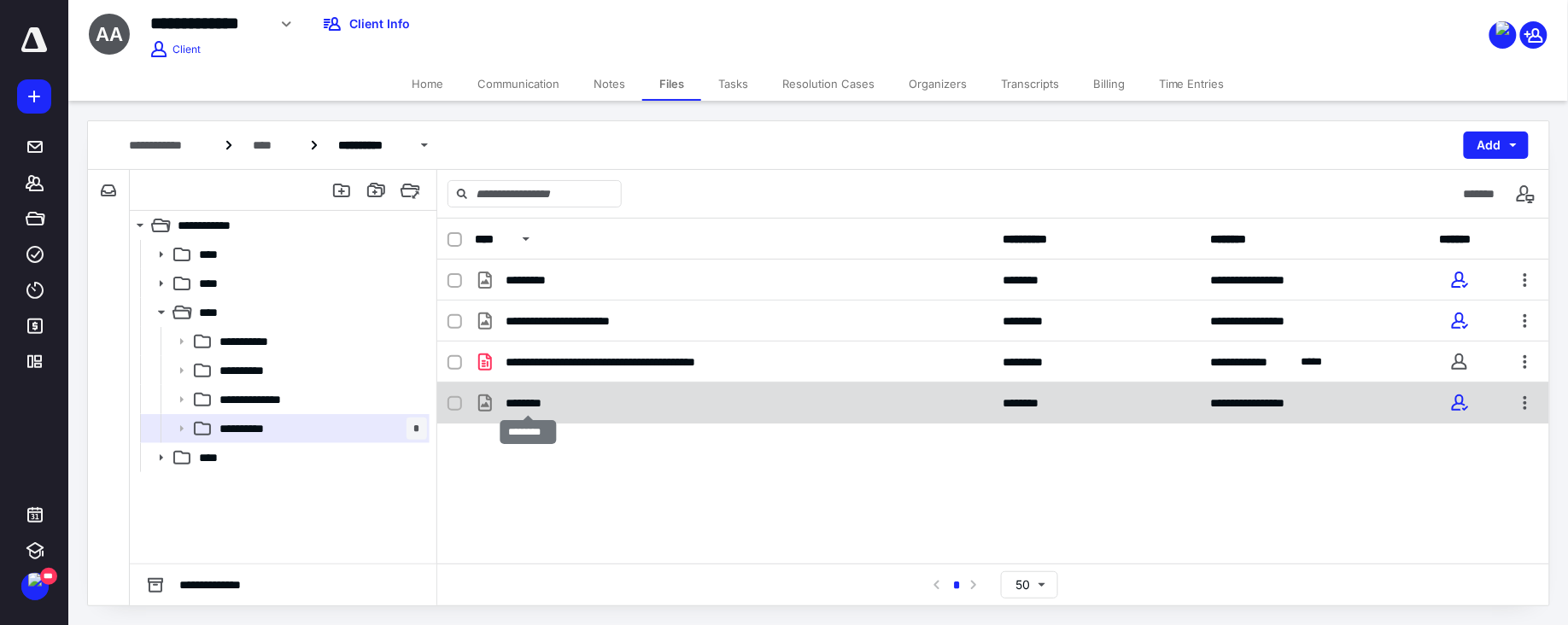 click on "********" at bounding box center (528, 403) 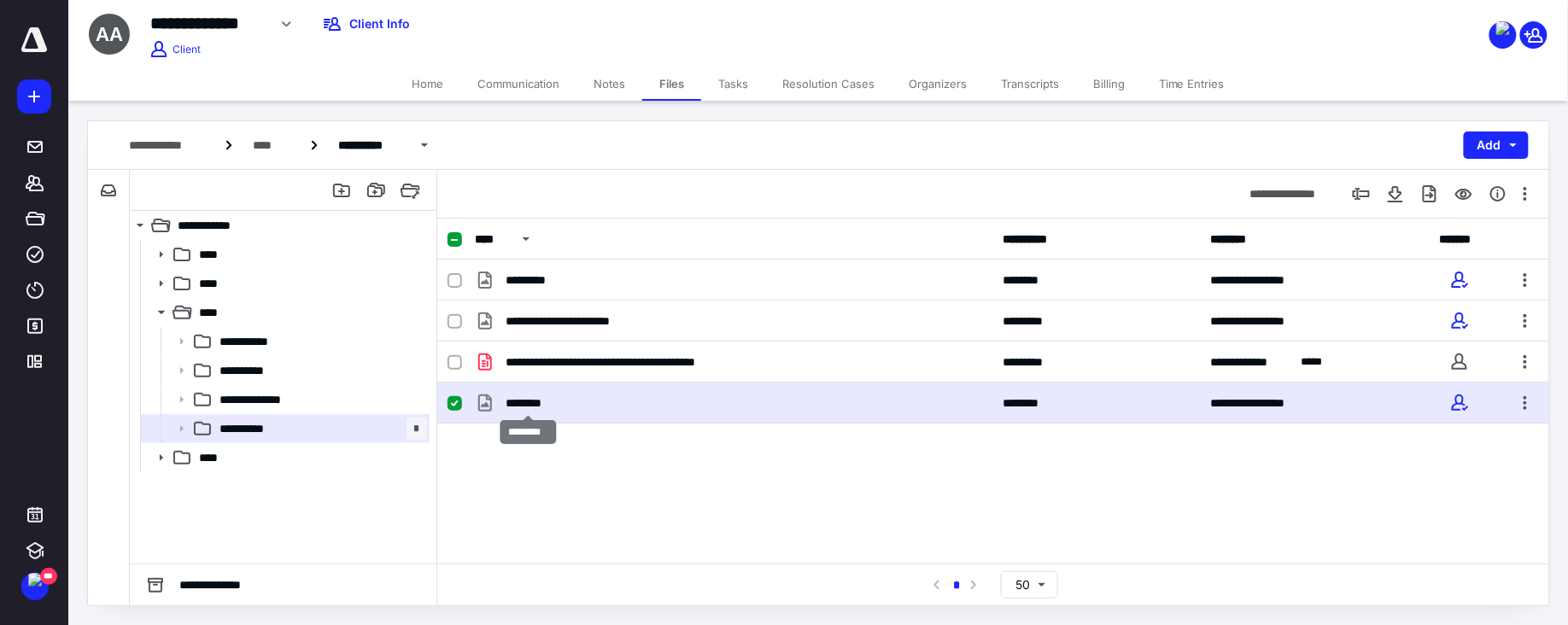 click on "********" at bounding box center [528, 403] 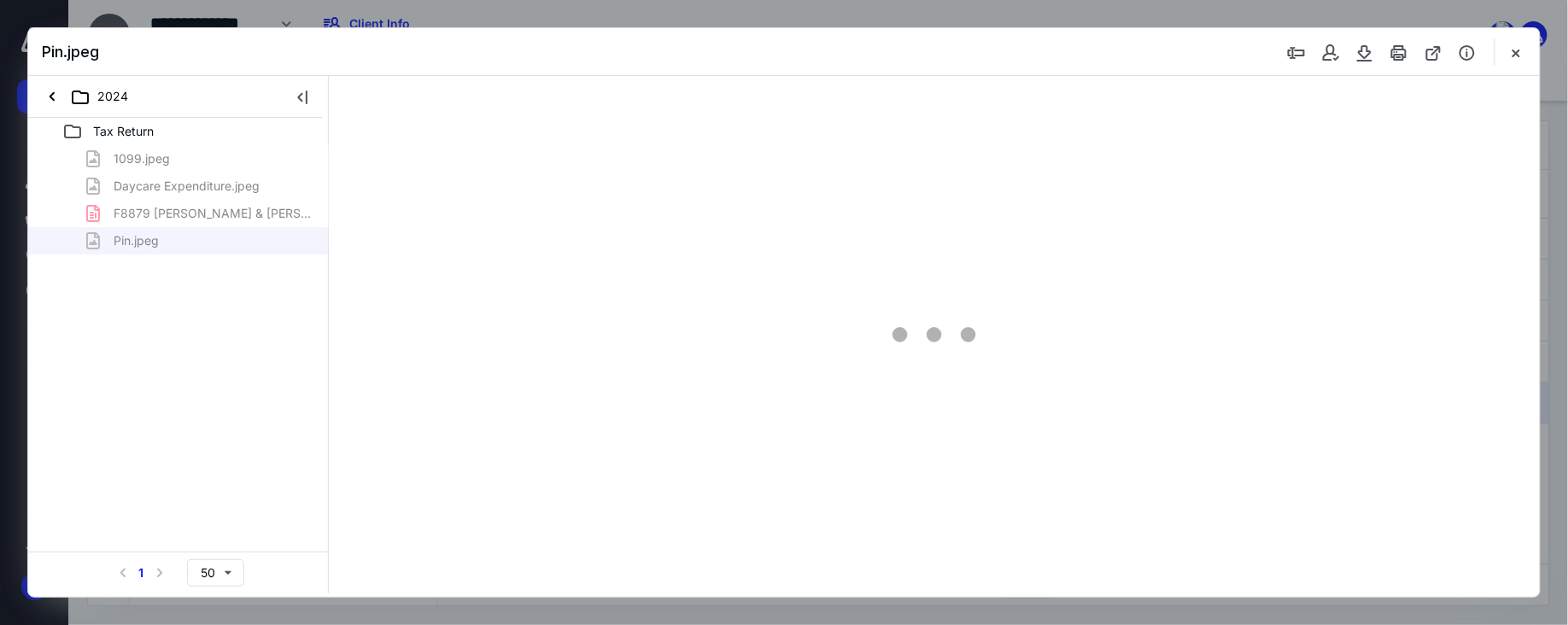 scroll, scrollTop: 0, scrollLeft: 0, axis: both 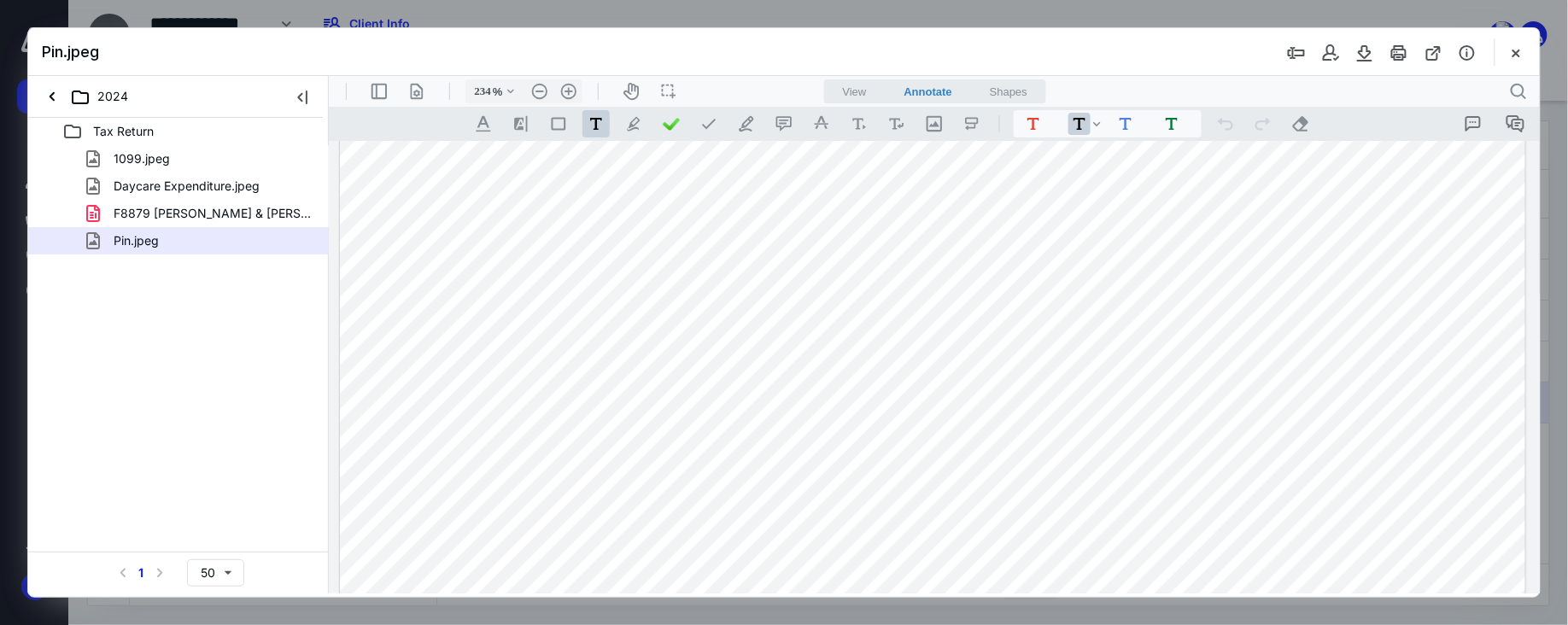 click at bounding box center [932, 85] 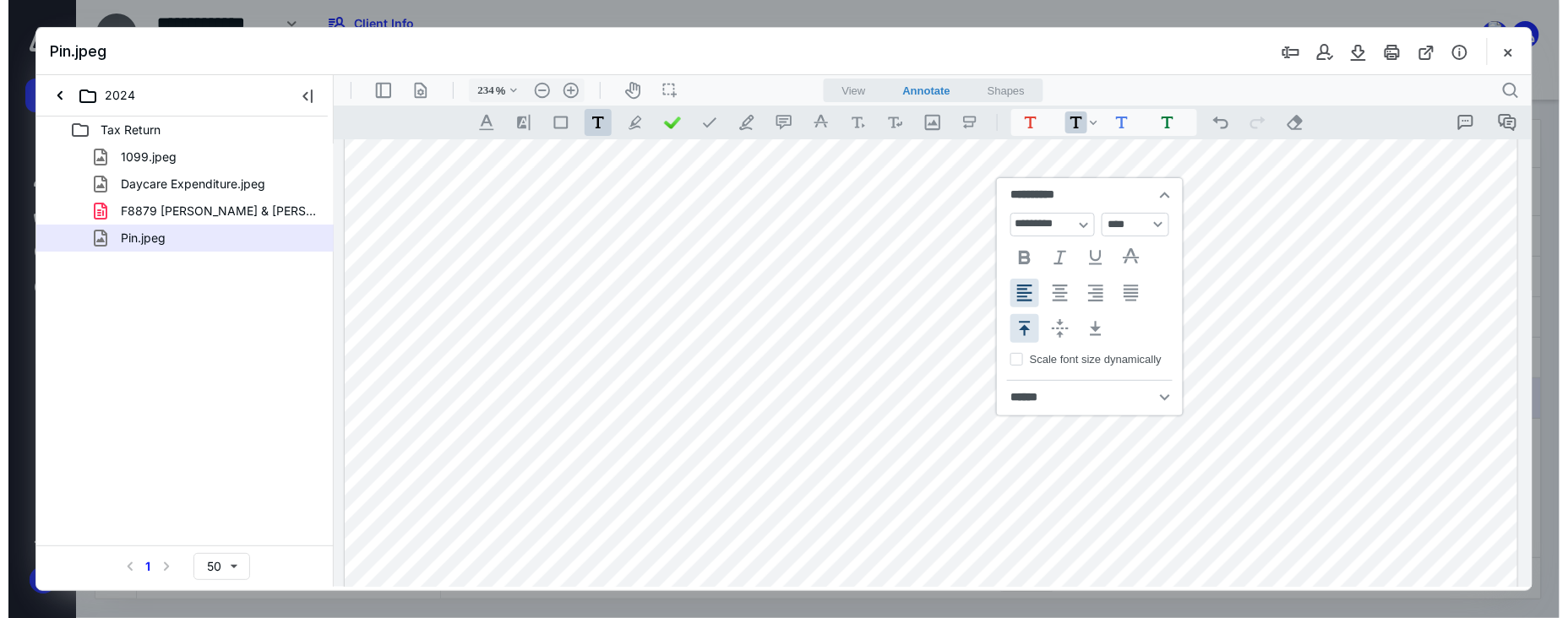 scroll, scrollTop: 1125, scrollLeft: 0, axis: vertical 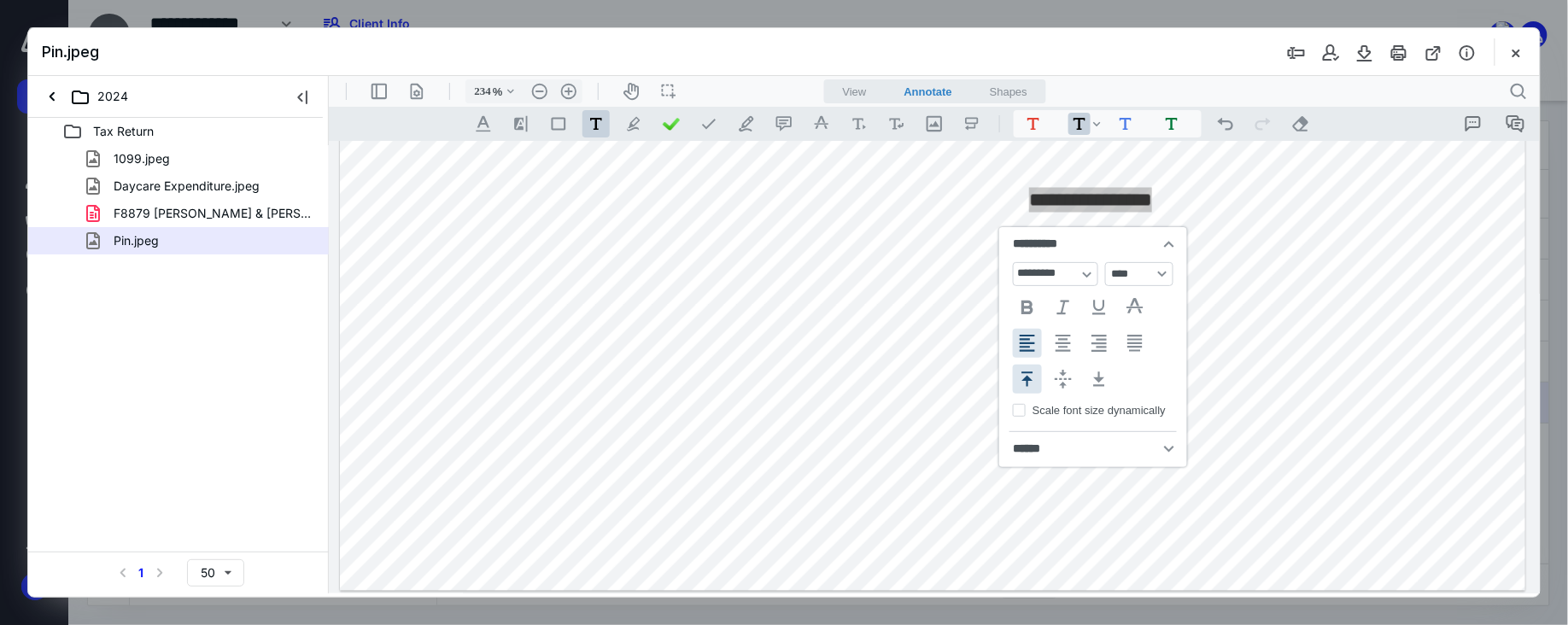 click on "Pin.jpeg" at bounding box center (784, 52) 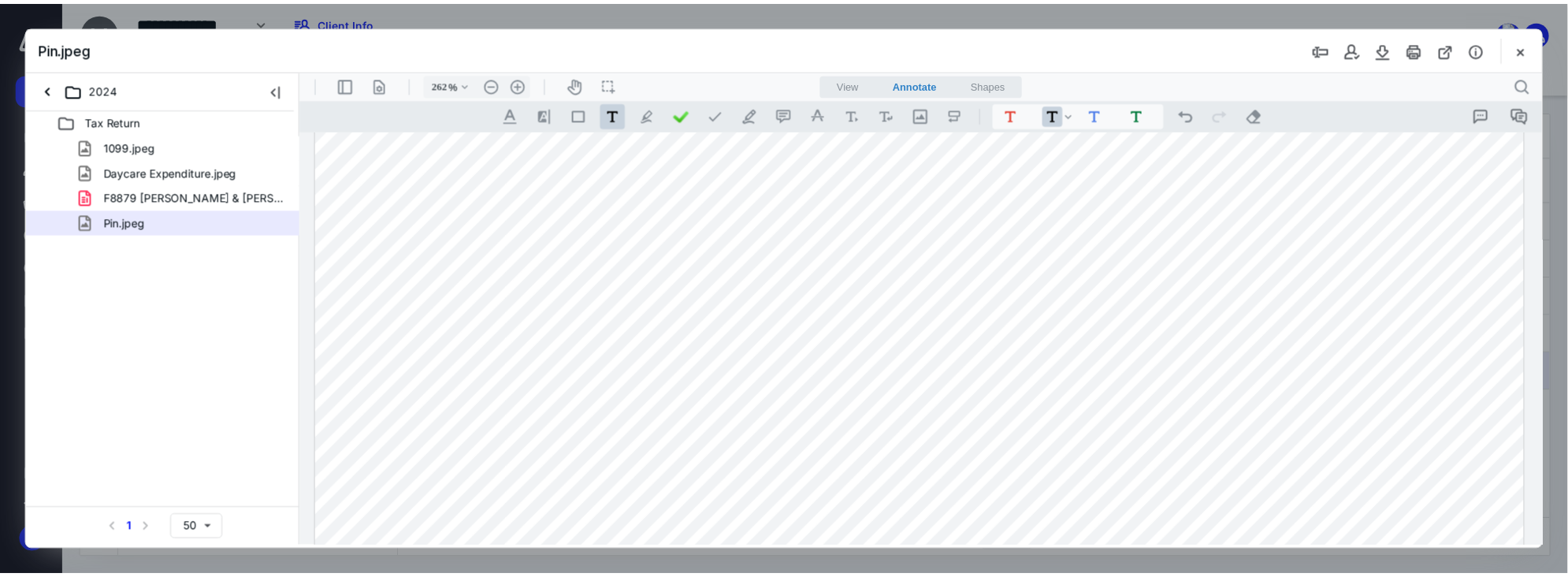 scroll, scrollTop: 1051, scrollLeft: 0, axis: vertical 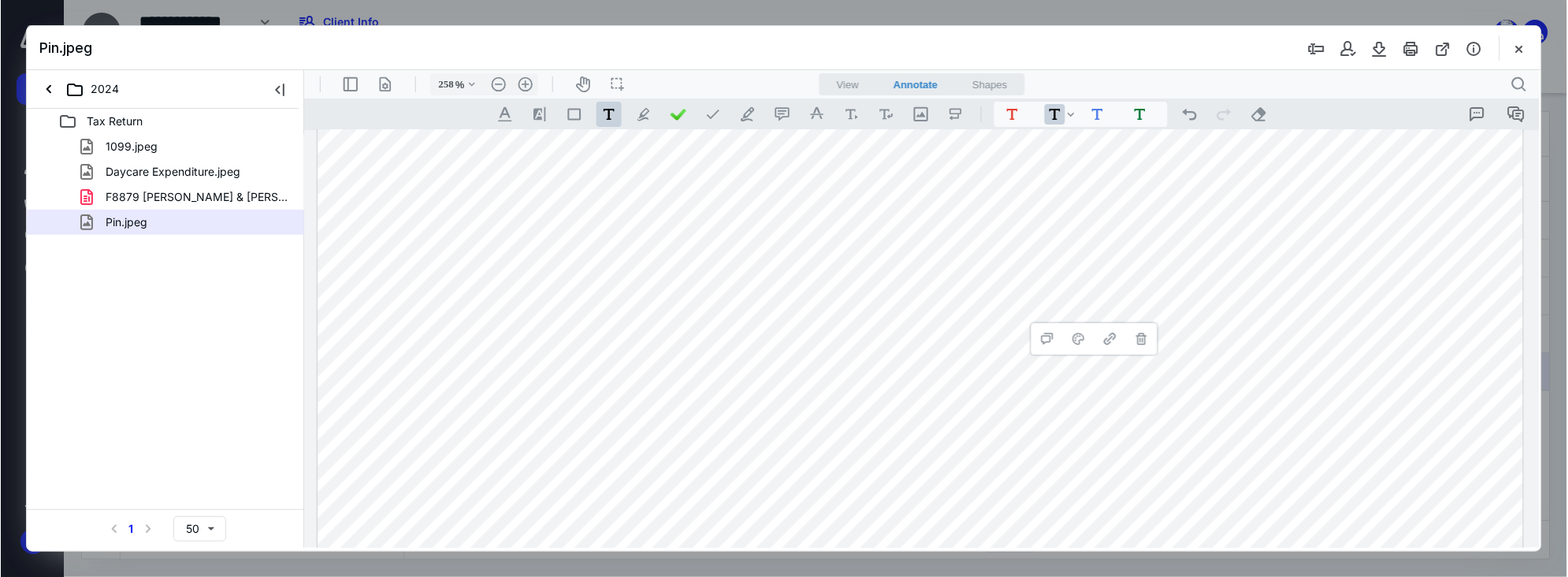 type on "259" 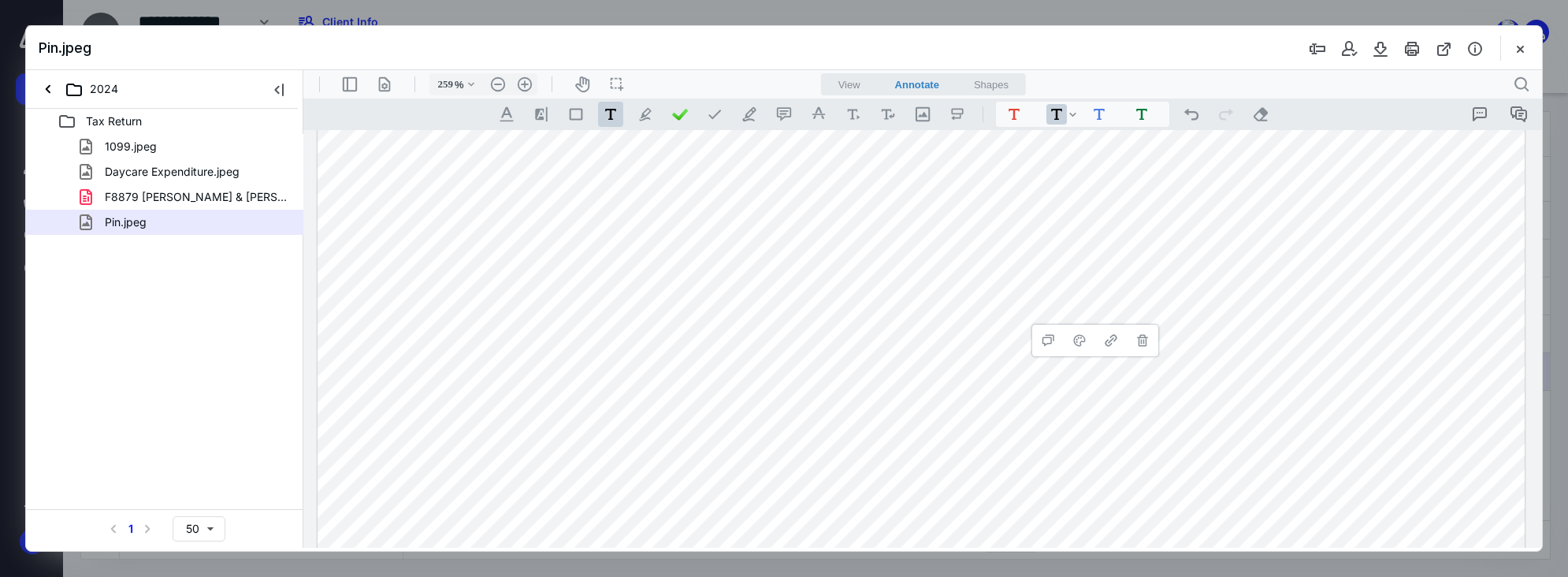 click on "Pin.jpeg" at bounding box center (784, 48) 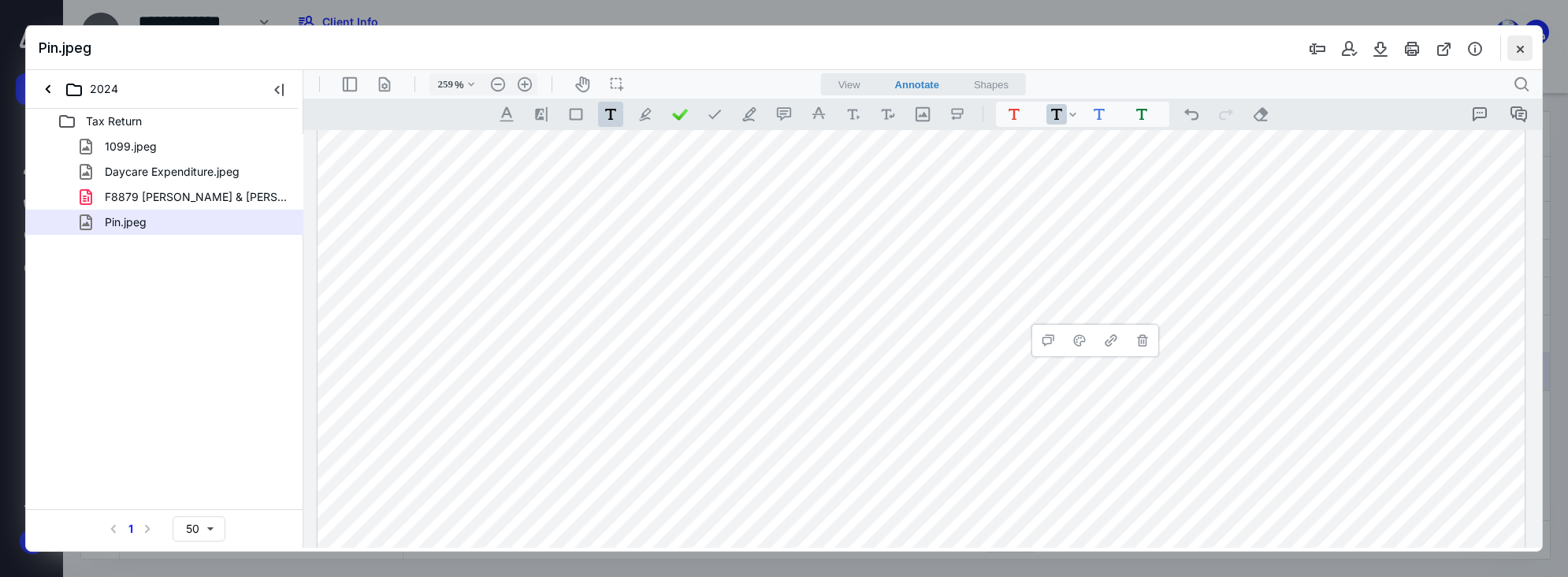 click at bounding box center (1520, 48) 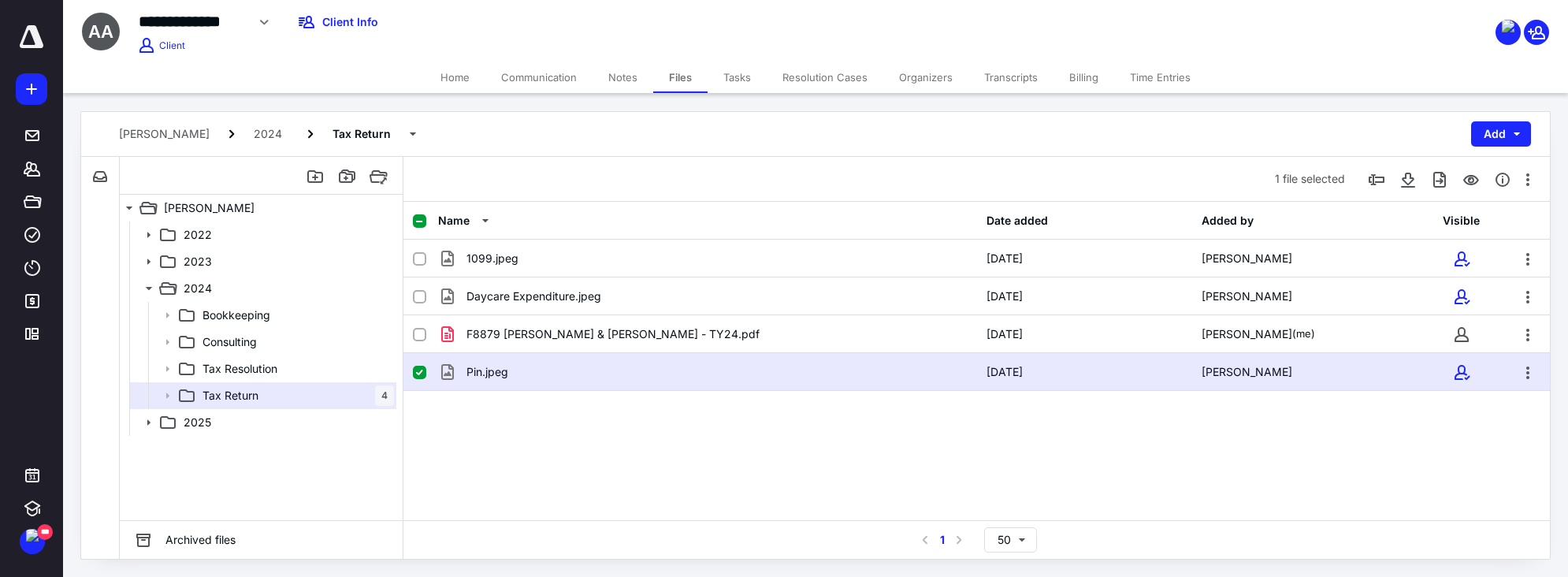 click on "1099.jpeg [DATE] [PERSON_NAME] Daycare Expenditure.jpeg [DATE] [PERSON_NAME] F8879 [PERSON_NAME] & [PERSON_NAME] - TY24.pdf [DATE] [PERSON_NAME]  (me) Pin.jpeg [DATE] [PERSON_NAME]" at bounding box center [976, 358] 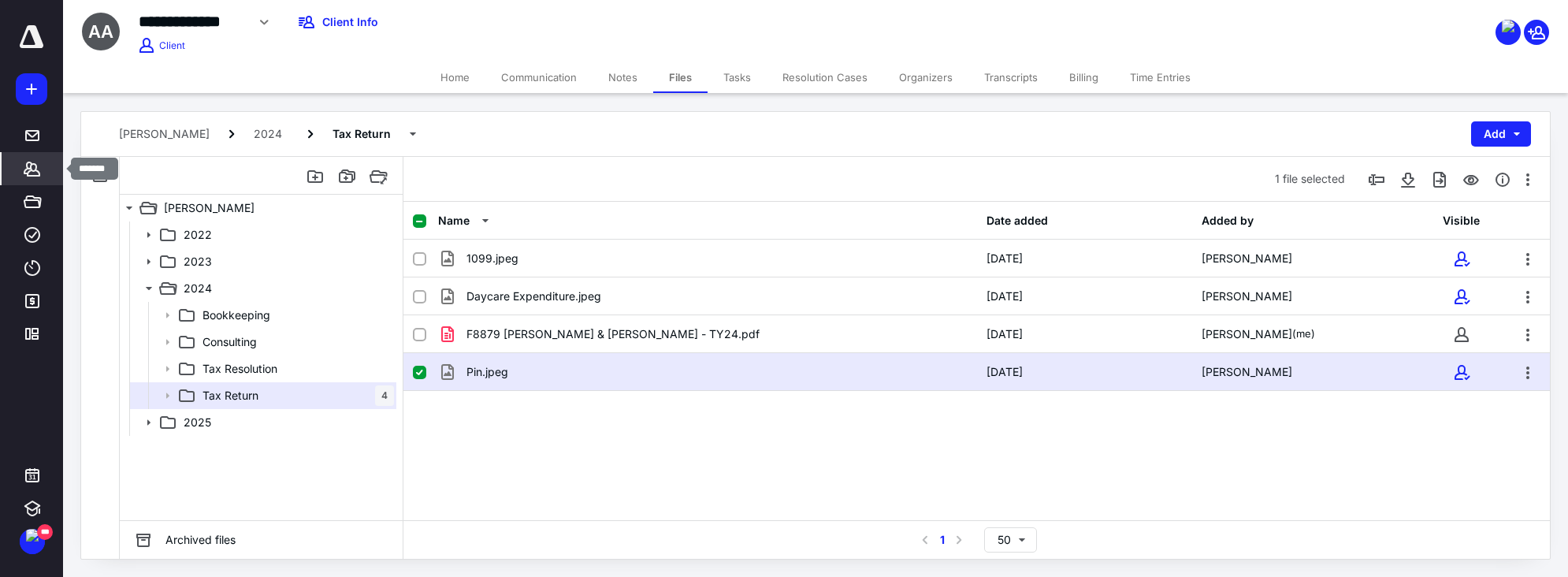 click 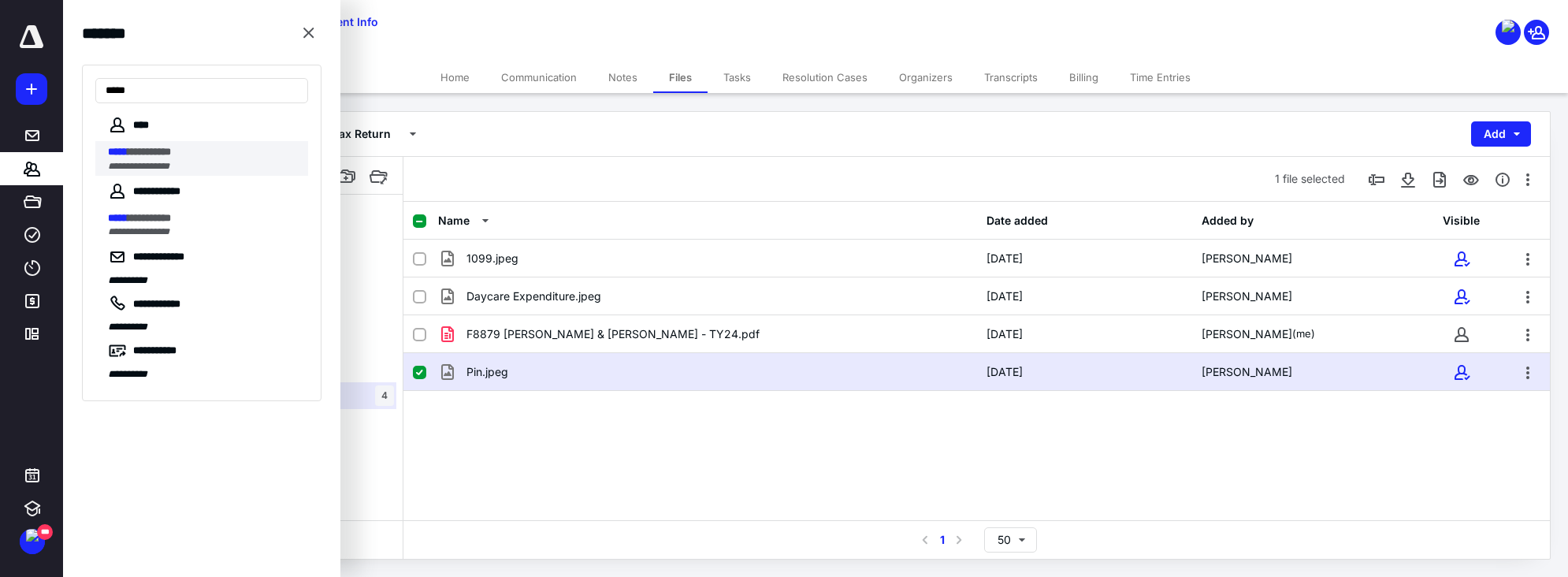 type on "*****" 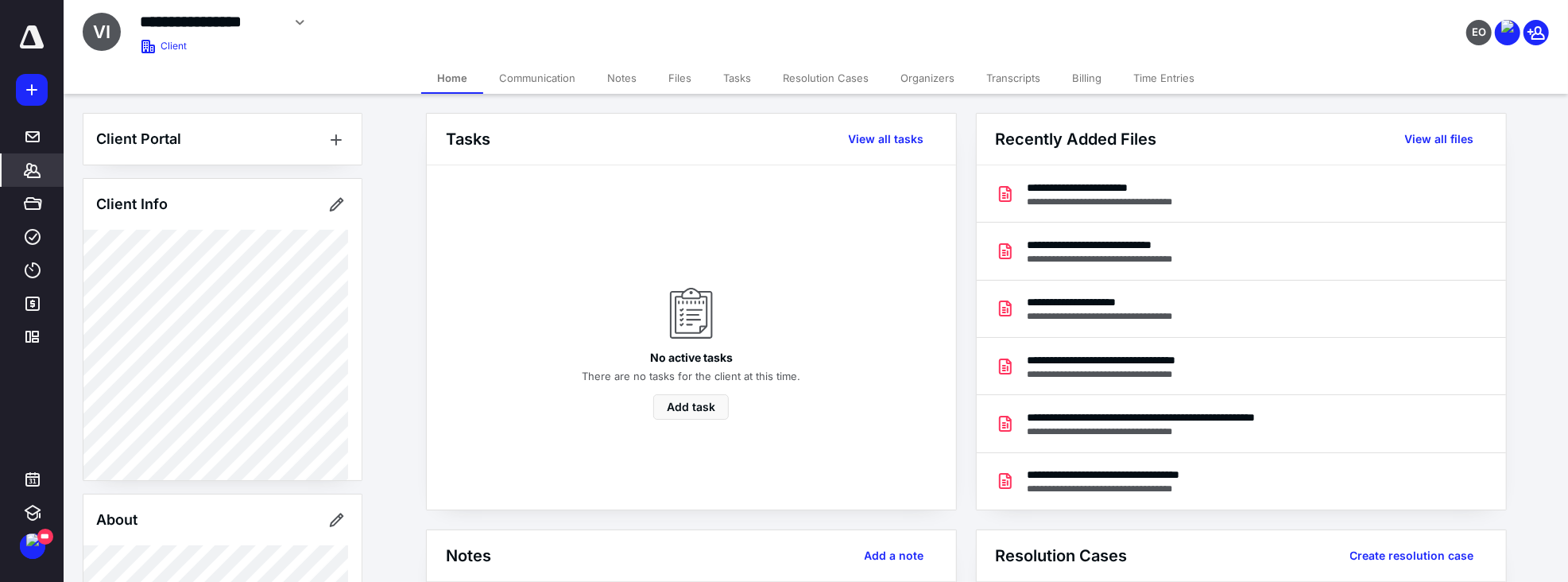 click on "Files" at bounding box center [679, 78] 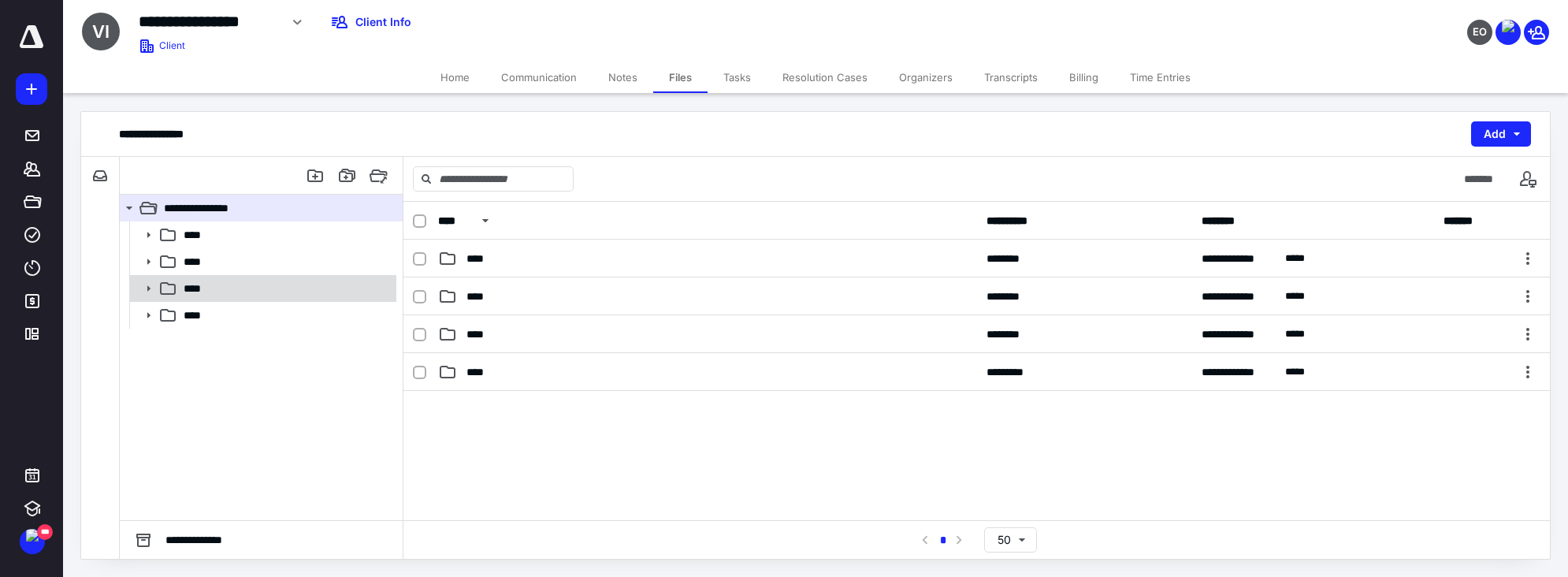 click 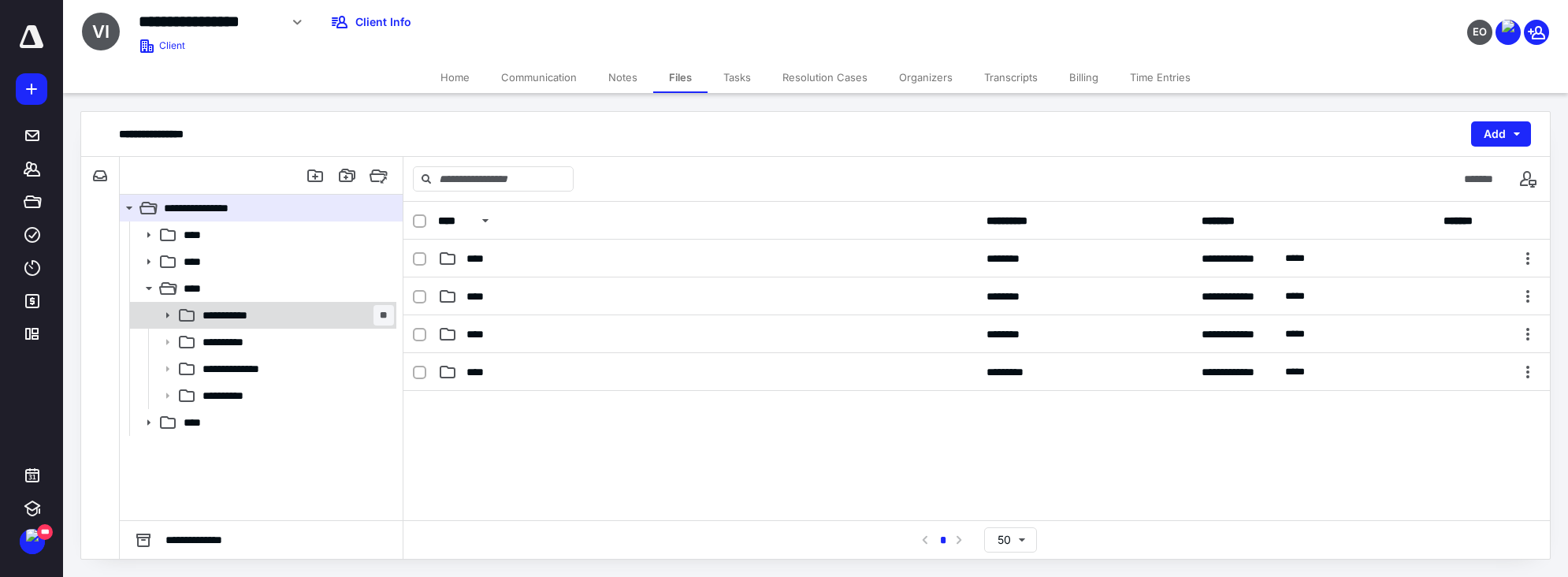 click on "**********" at bounding box center (236, 315) 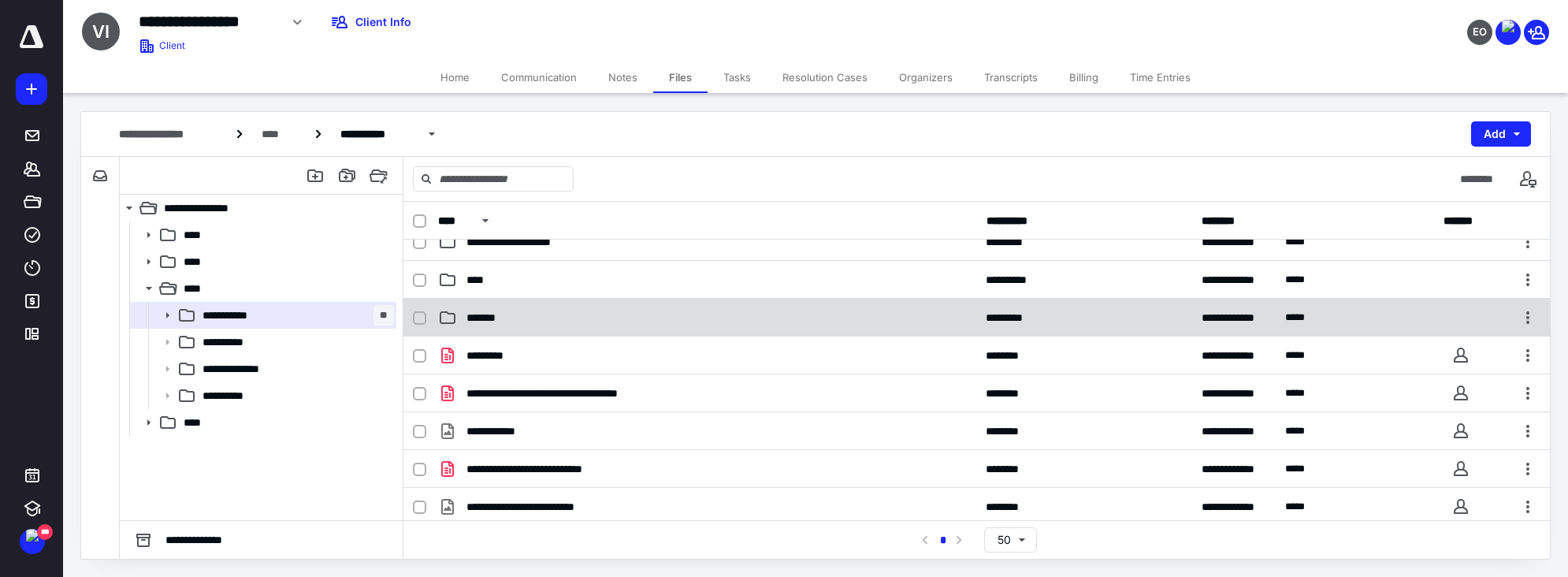 scroll, scrollTop: 0, scrollLeft: 0, axis: both 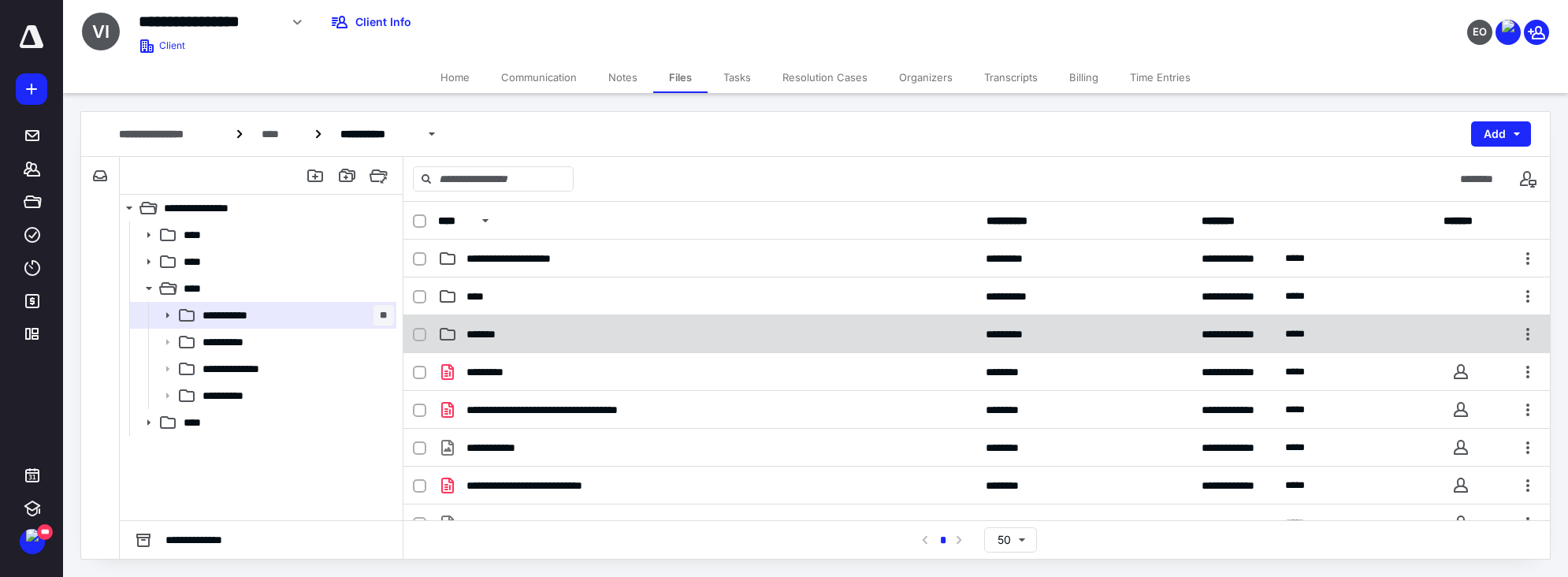click on "*******" at bounding box center (484, 334) 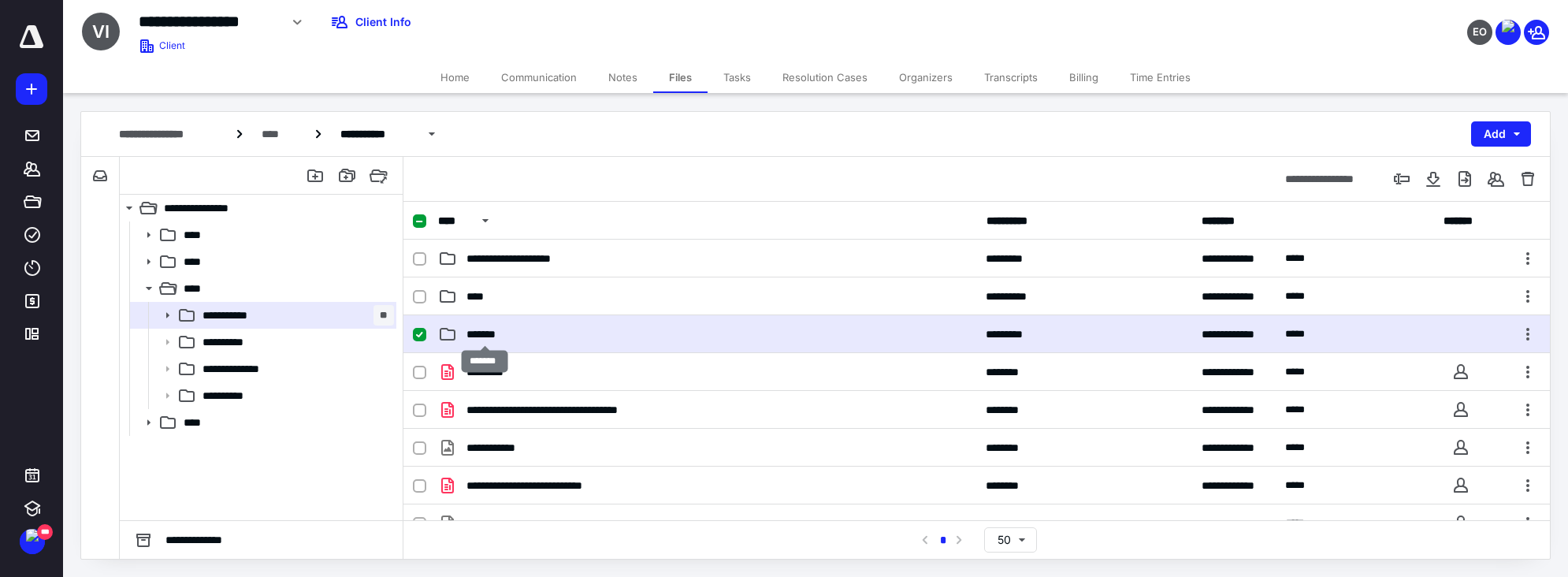 click on "*******" at bounding box center (484, 334) 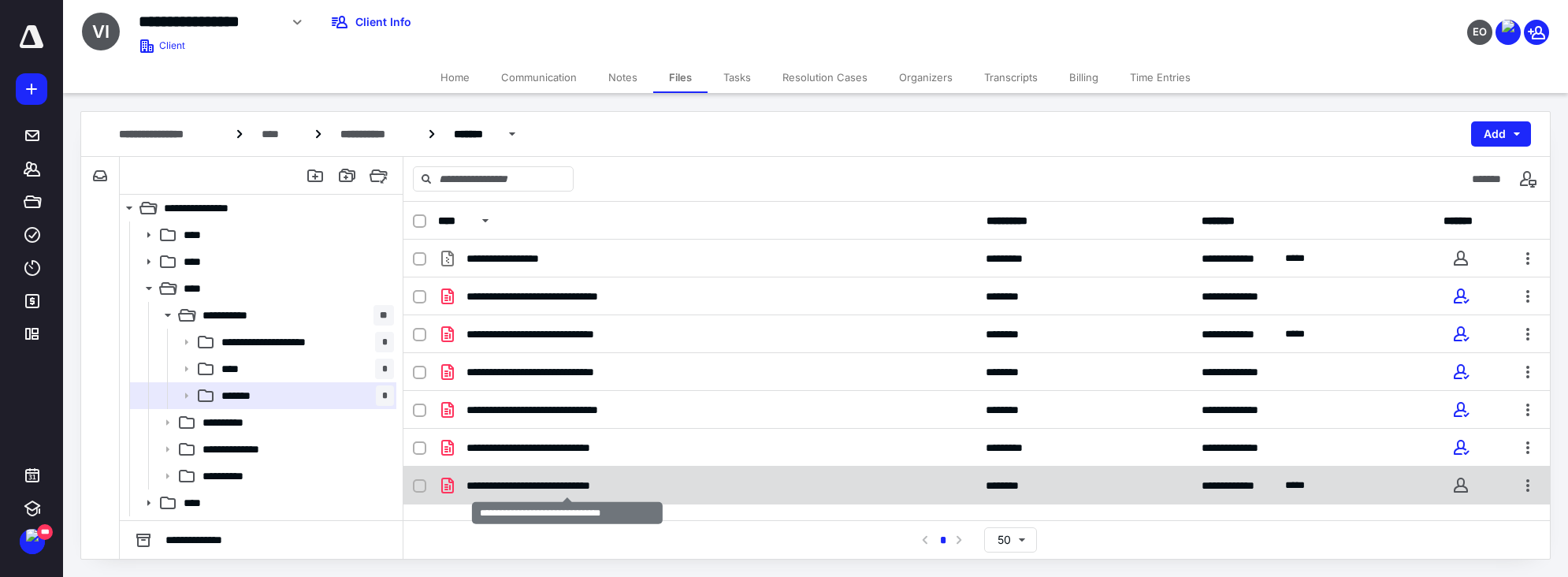 click on "**********" at bounding box center [567, 486] 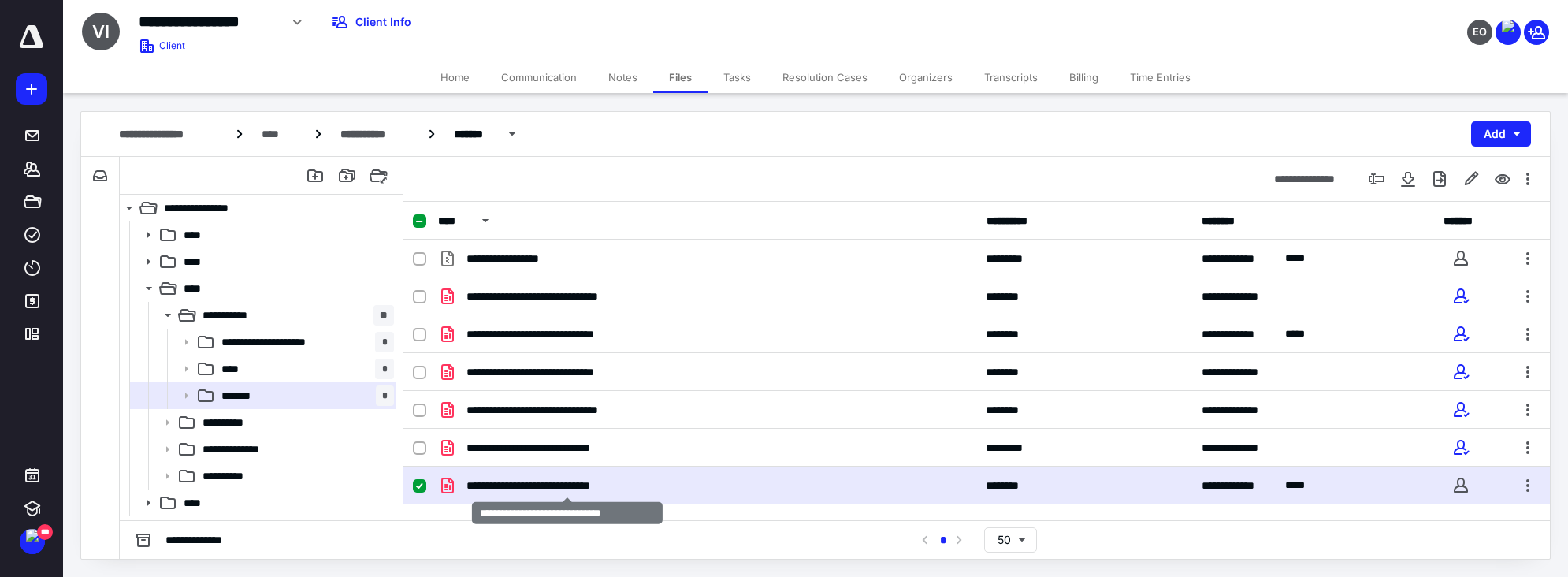 click on "**********" at bounding box center (567, 486) 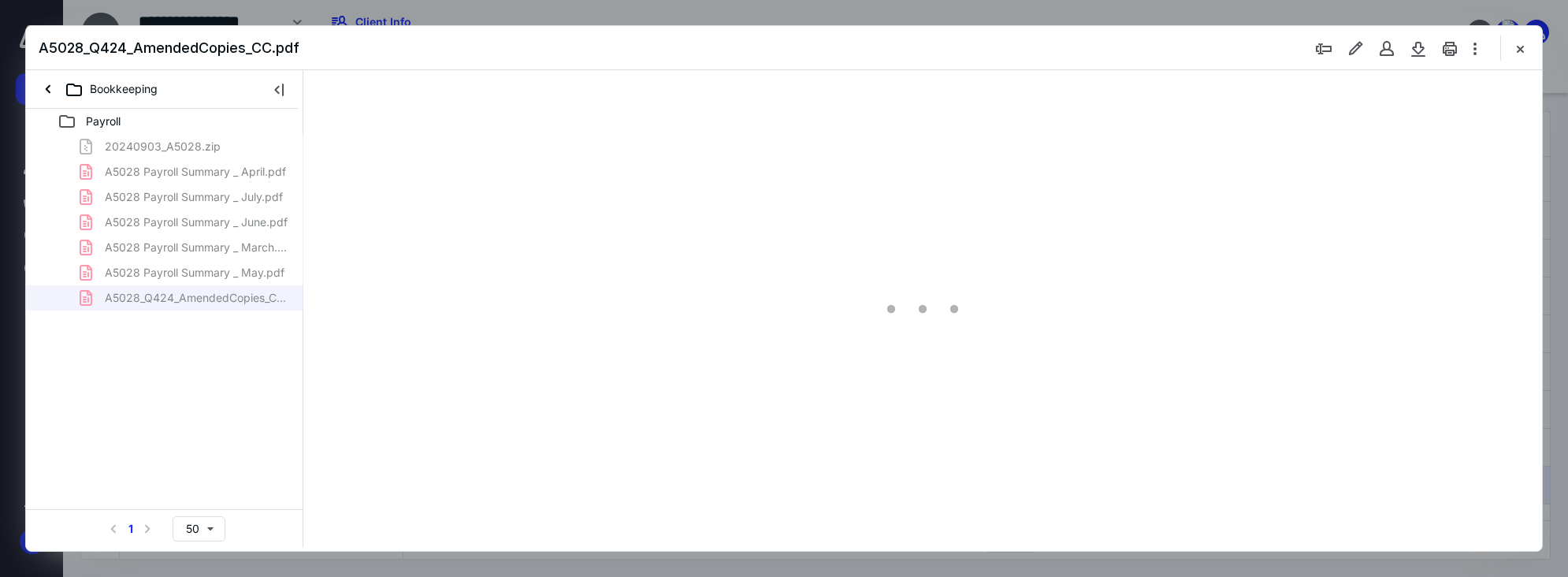 scroll, scrollTop: 0, scrollLeft: 0, axis: both 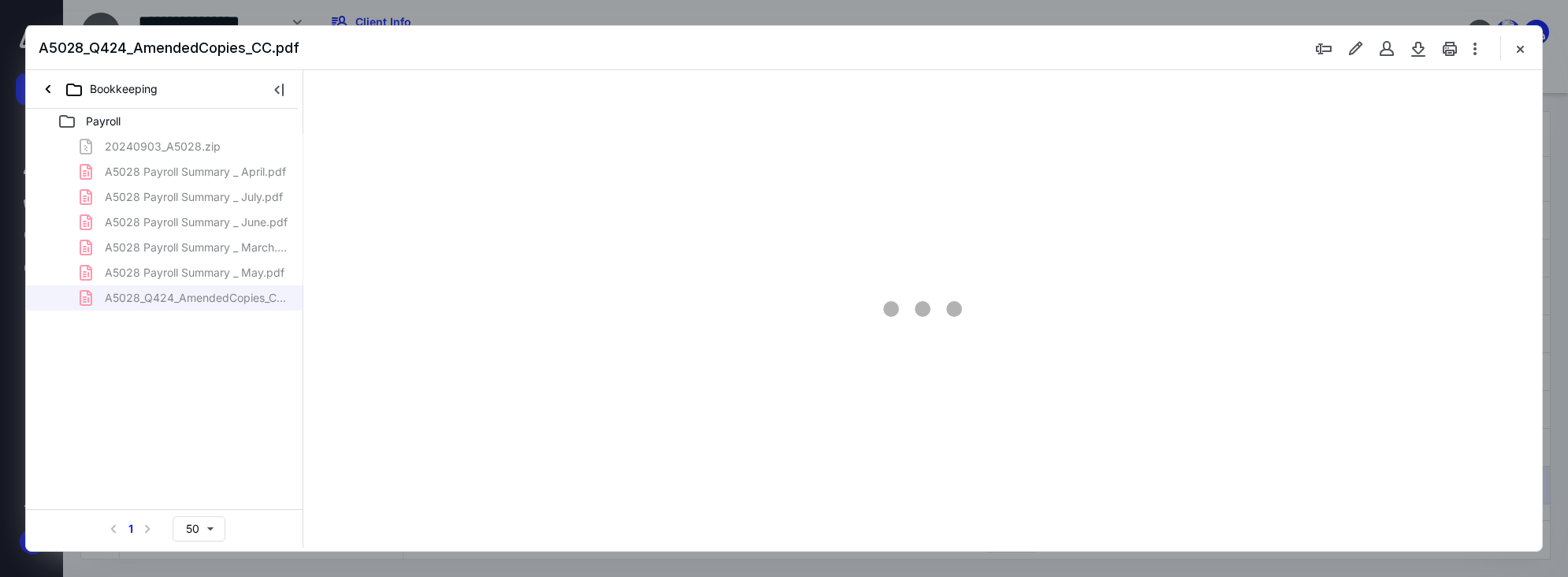type on "253" 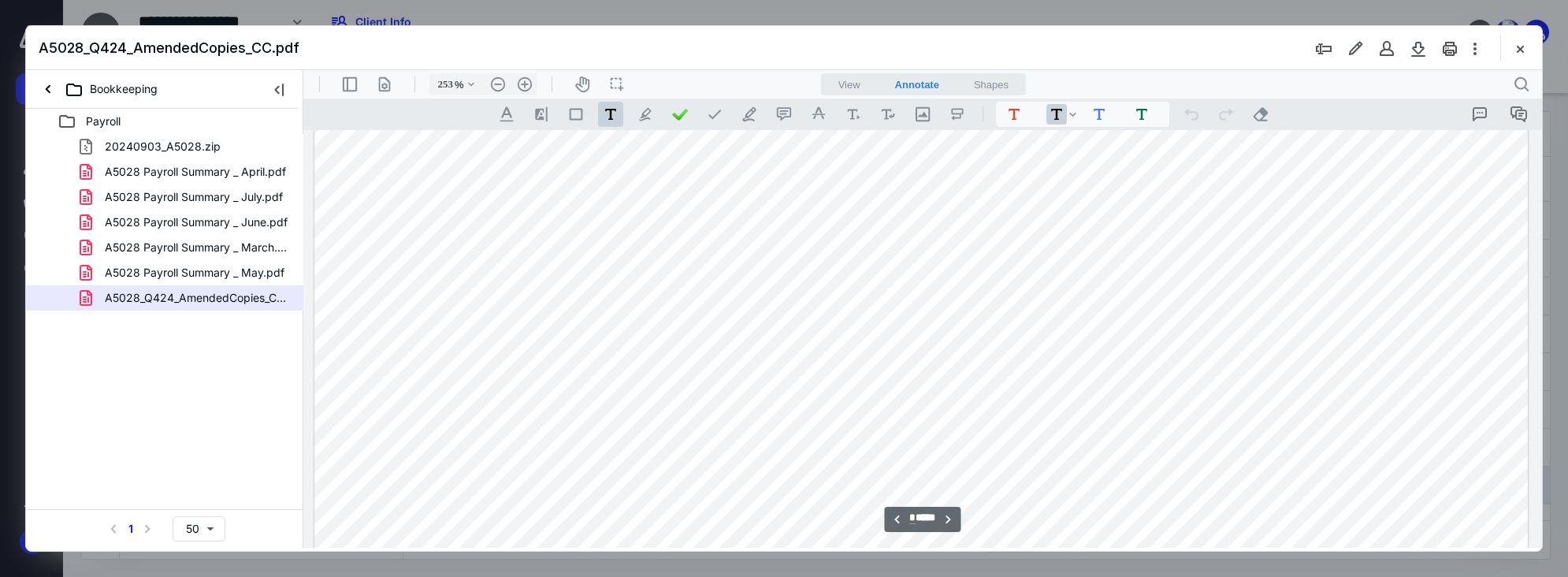 scroll, scrollTop: 2257, scrollLeft: 0, axis: vertical 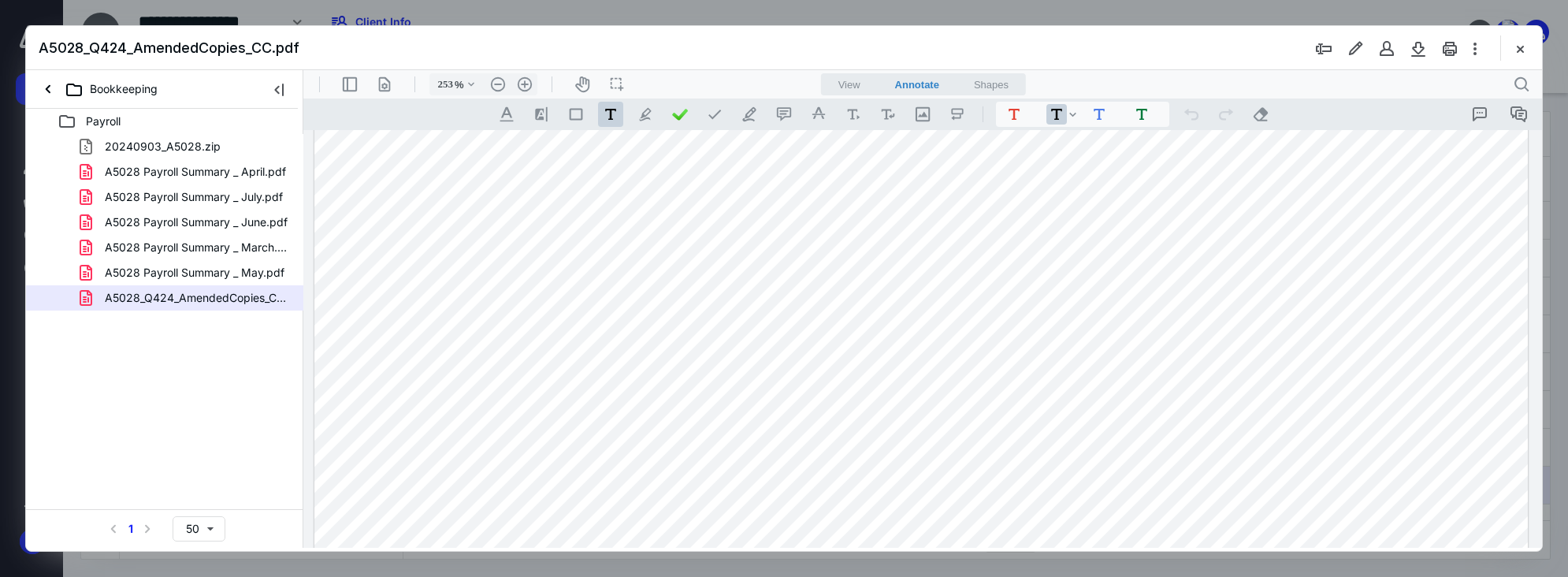 click at bounding box center [921, 270] 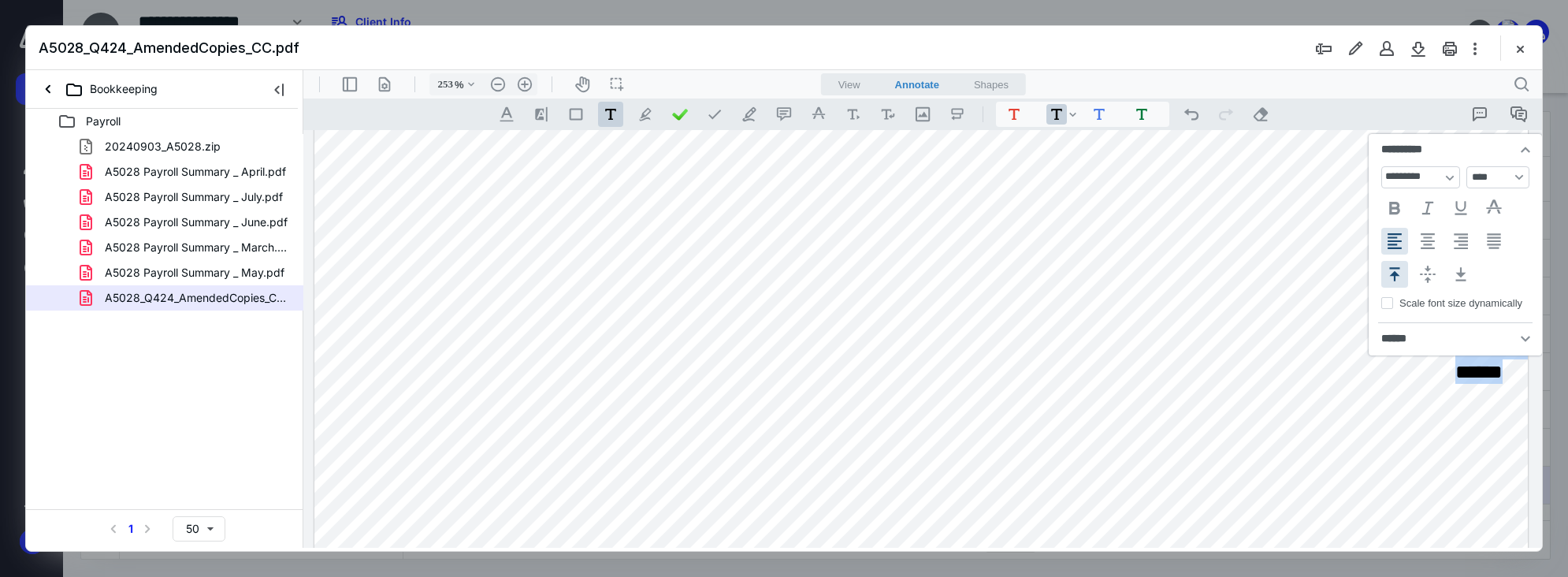 click on "**********" at bounding box center [921, 270] 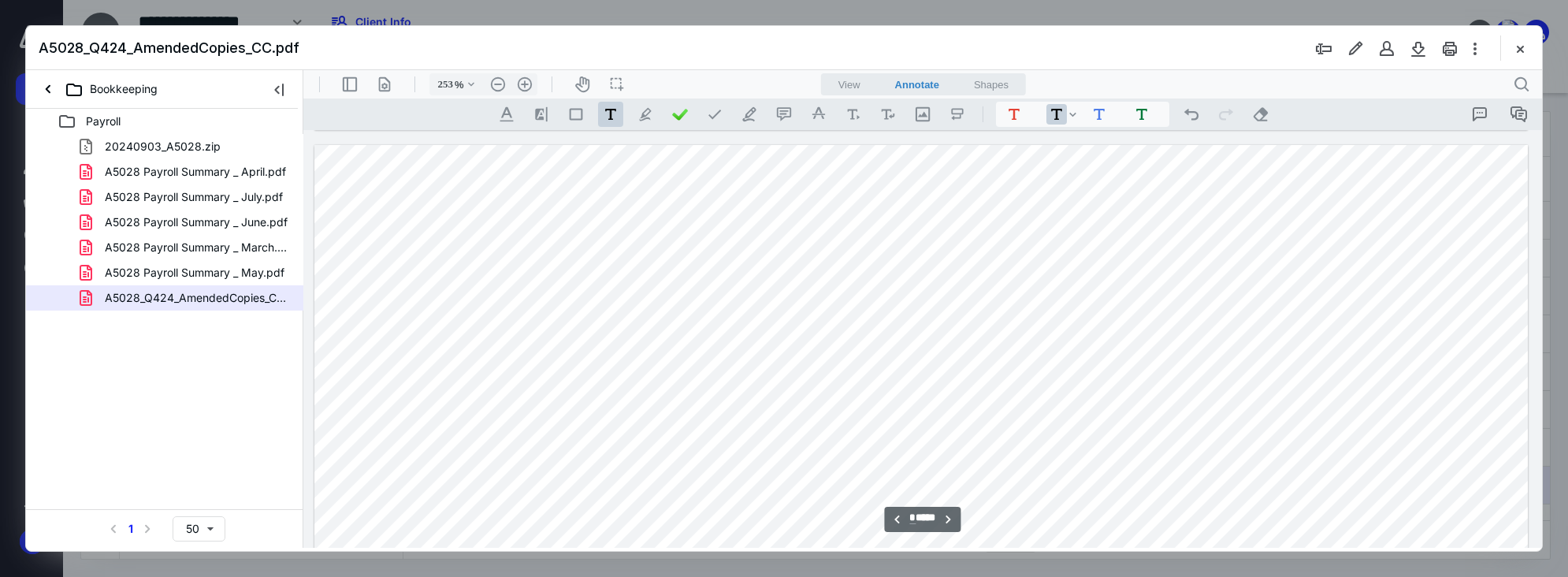 scroll, scrollTop: 3220, scrollLeft: 0, axis: vertical 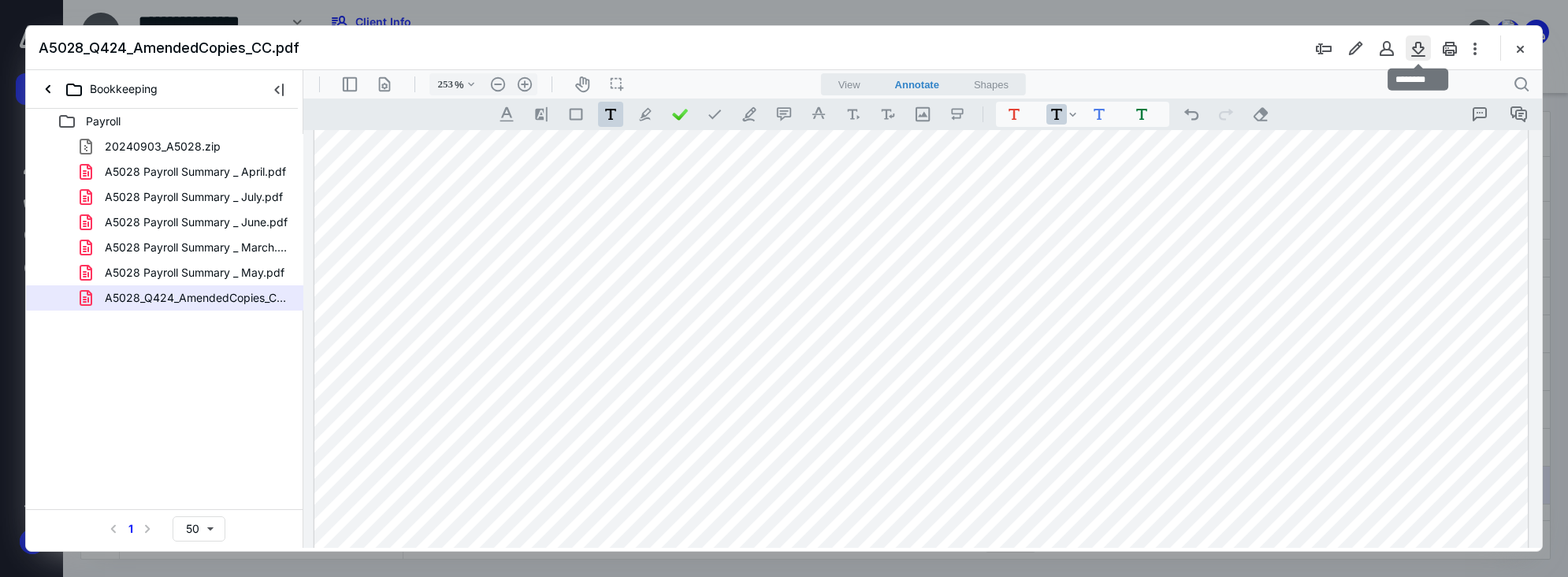 click at bounding box center [1418, 48] 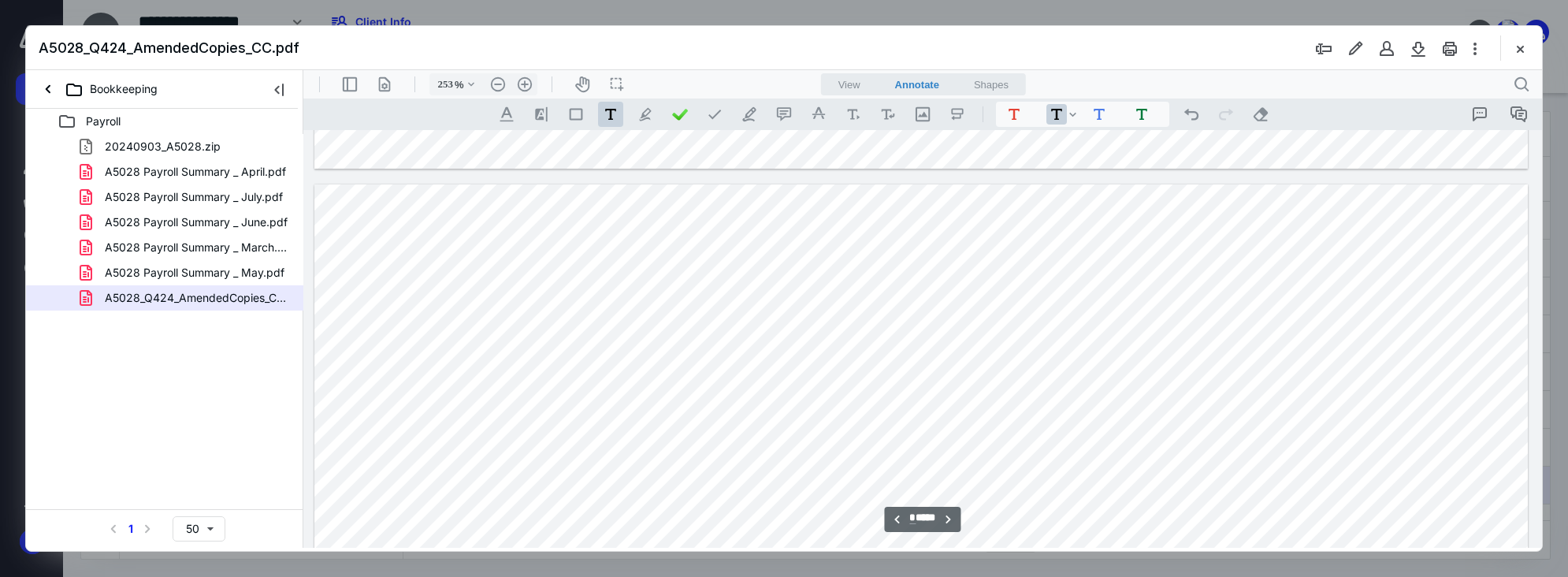 scroll, scrollTop: 2870, scrollLeft: 0, axis: vertical 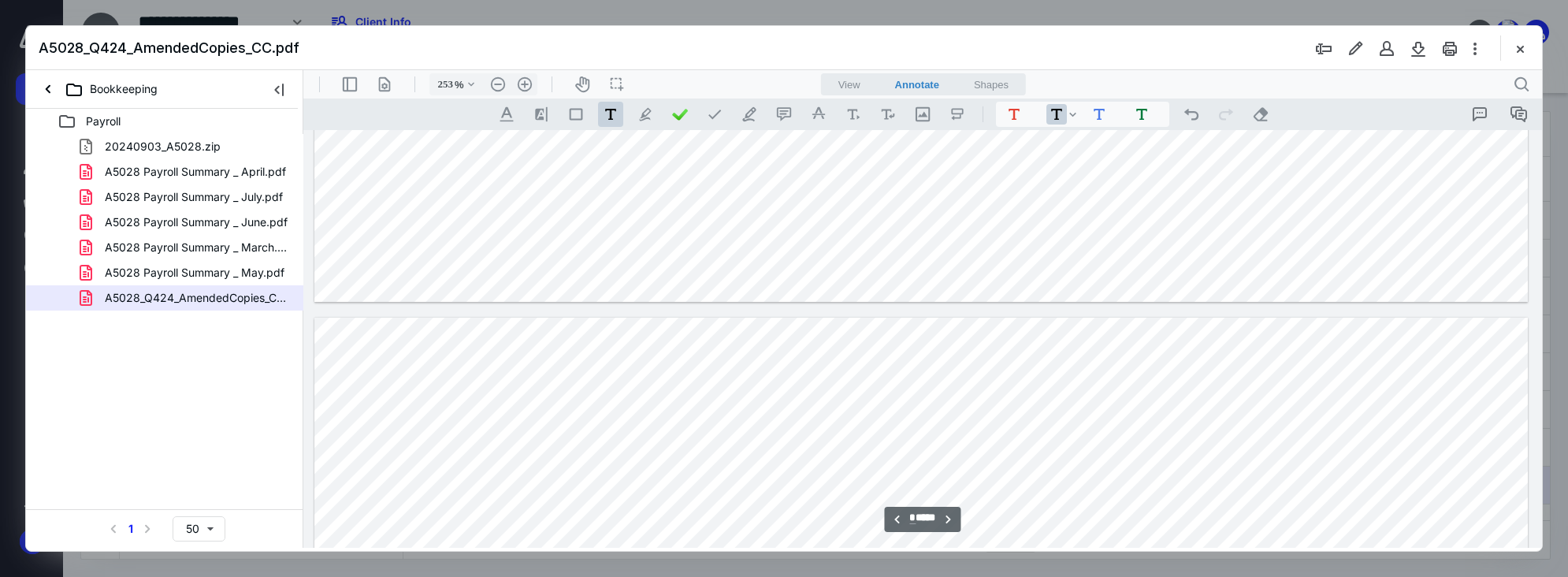 type on "*" 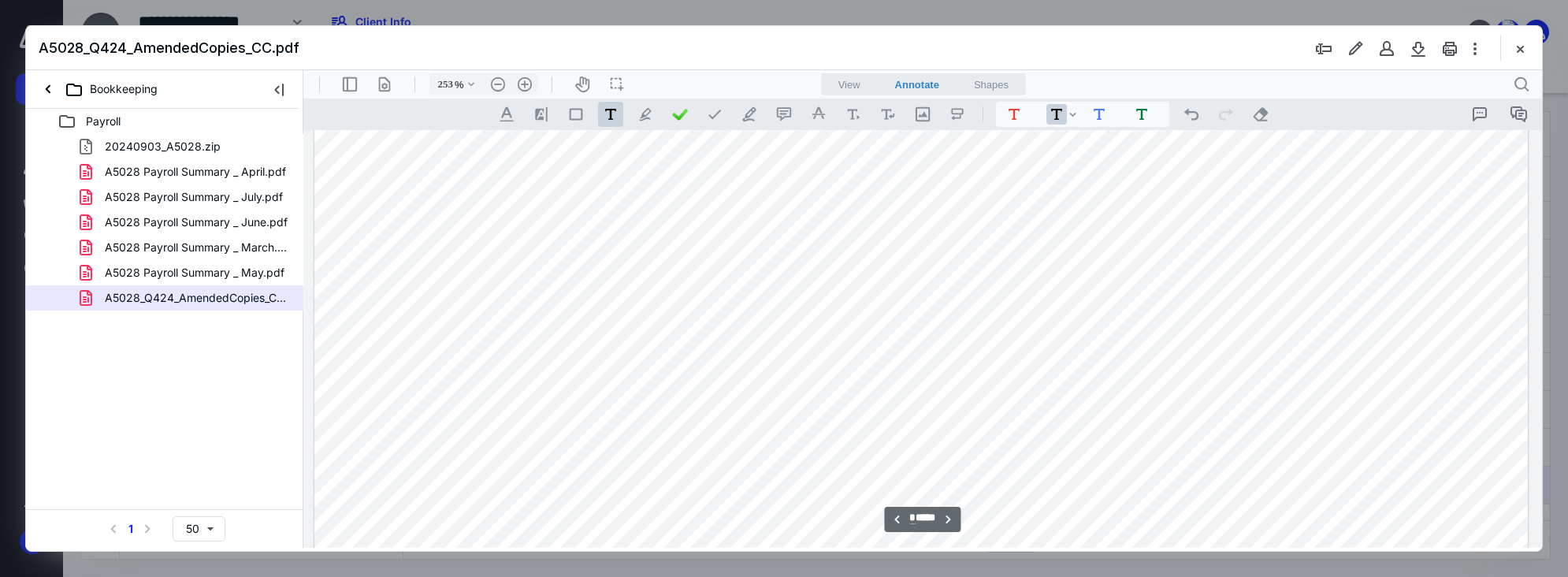 scroll, scrollTop: 5390, scrollLeft: 0, axis: vertical 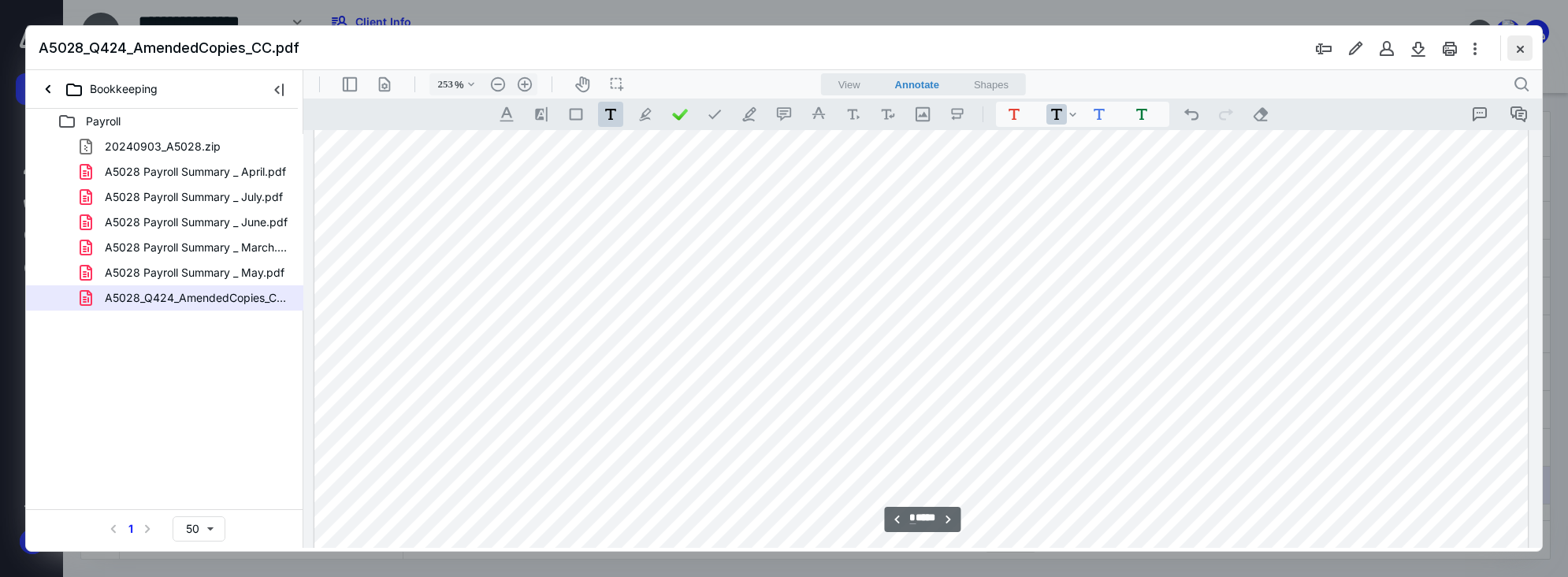 click at bounding box center [1520, 48] 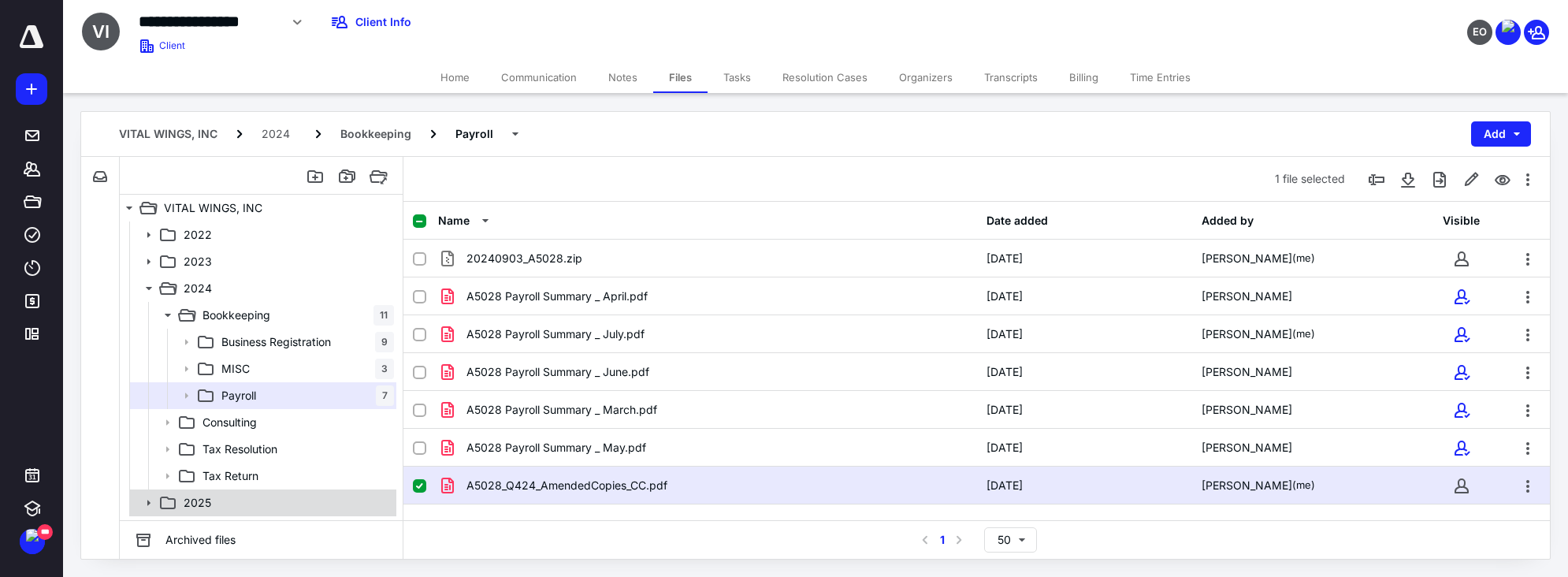 click 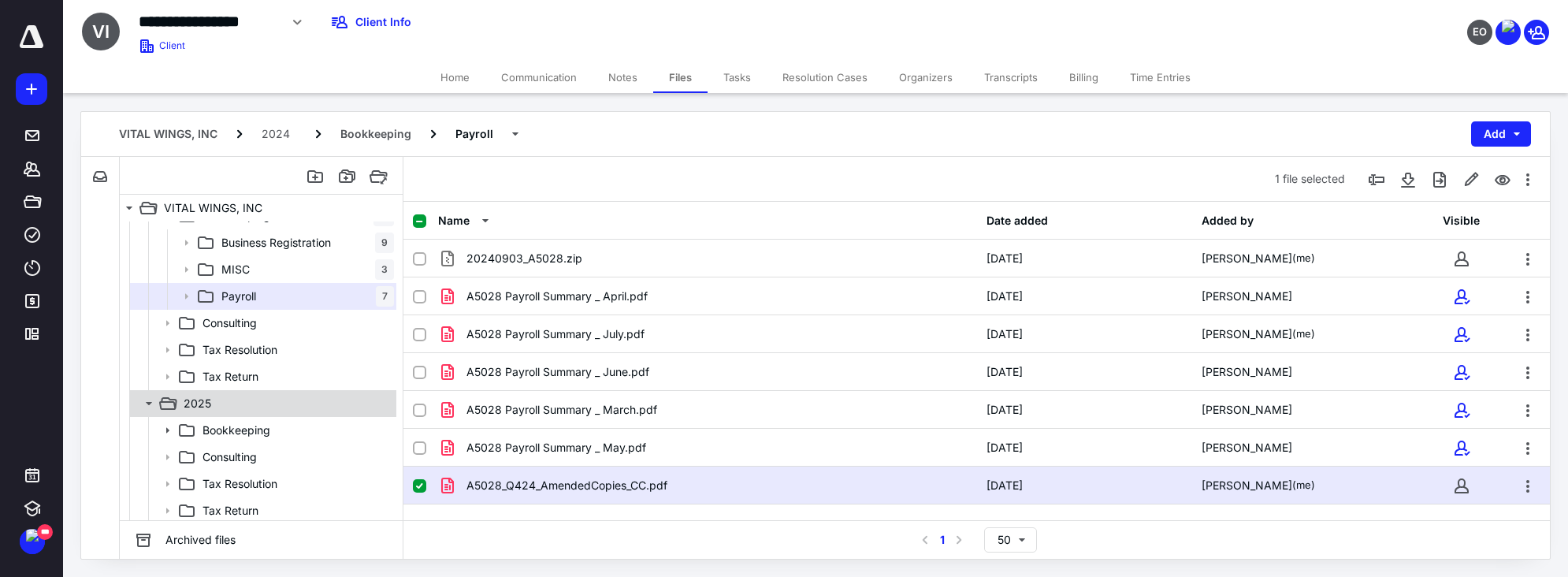 scroll, scrollTop: 103, scrollLeft: 0, axis: vertical 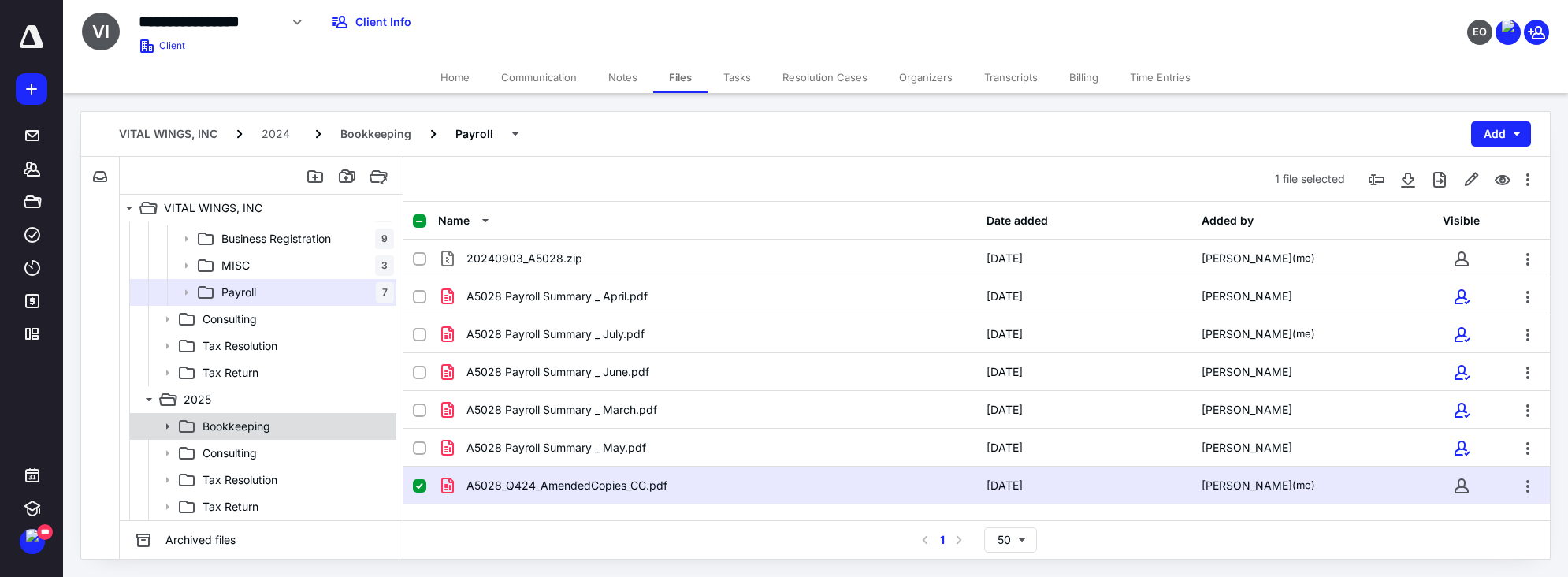 click 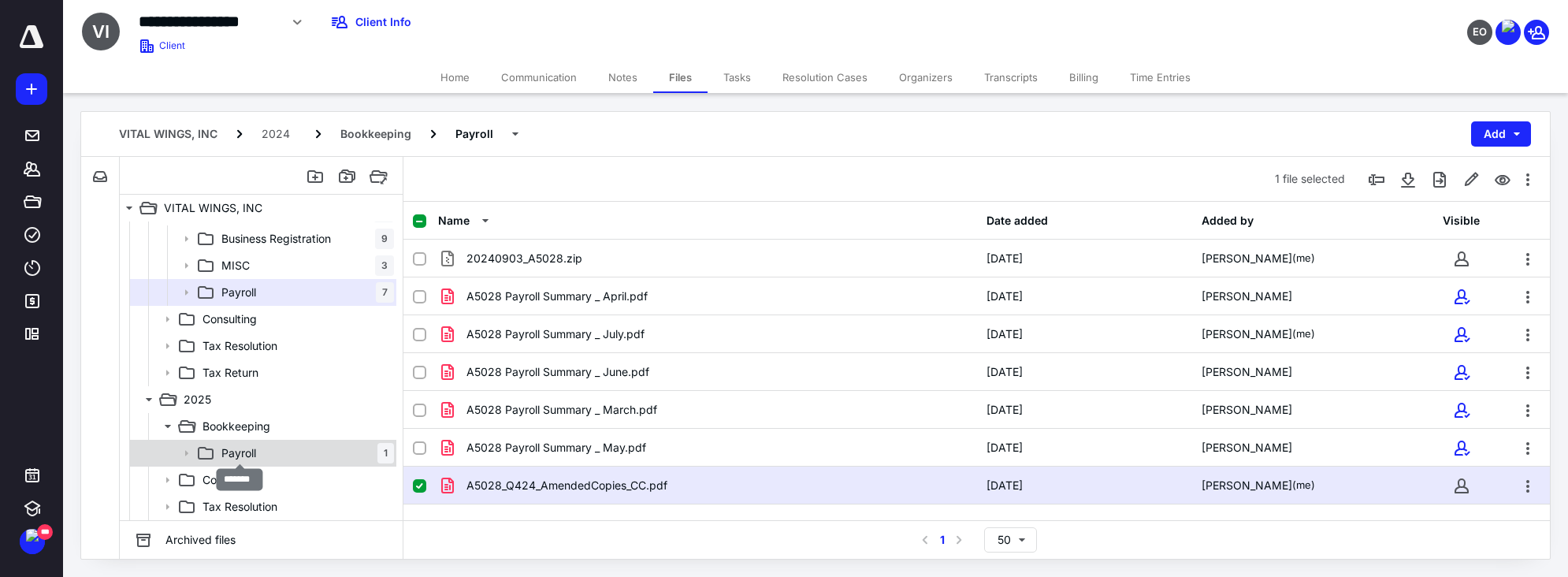 click on "Payroll" at bounding box center (239, 453) 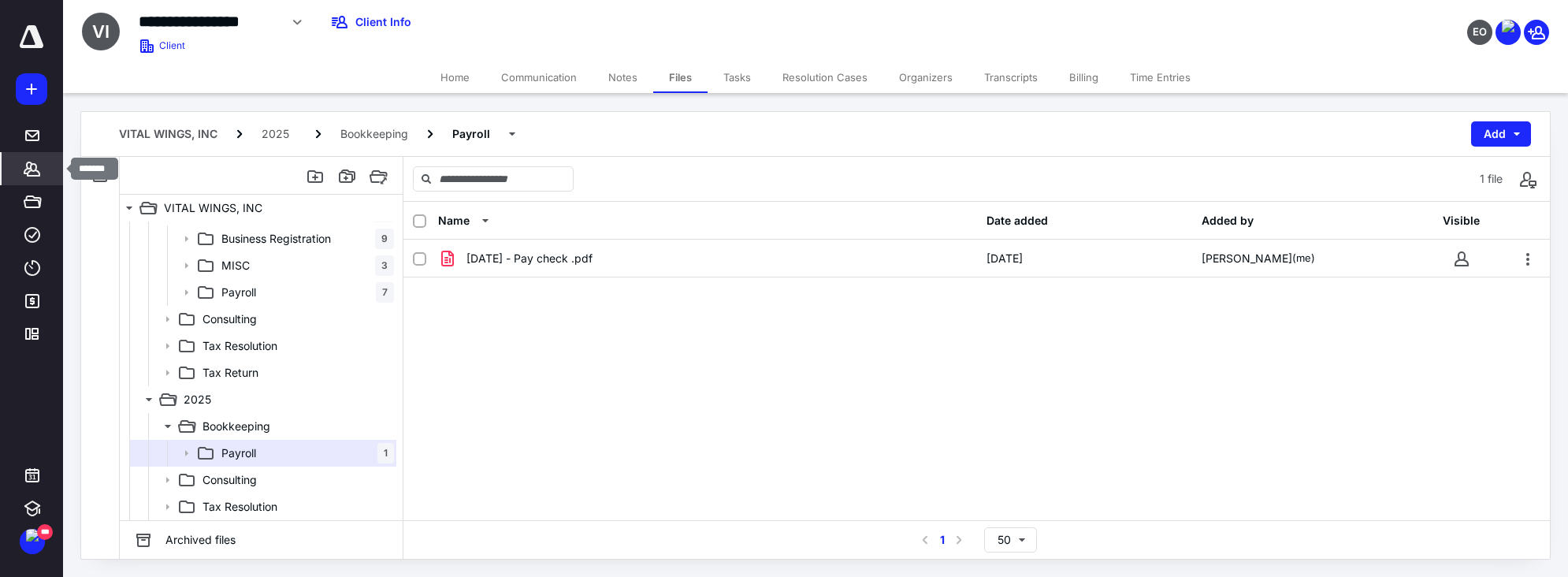 click 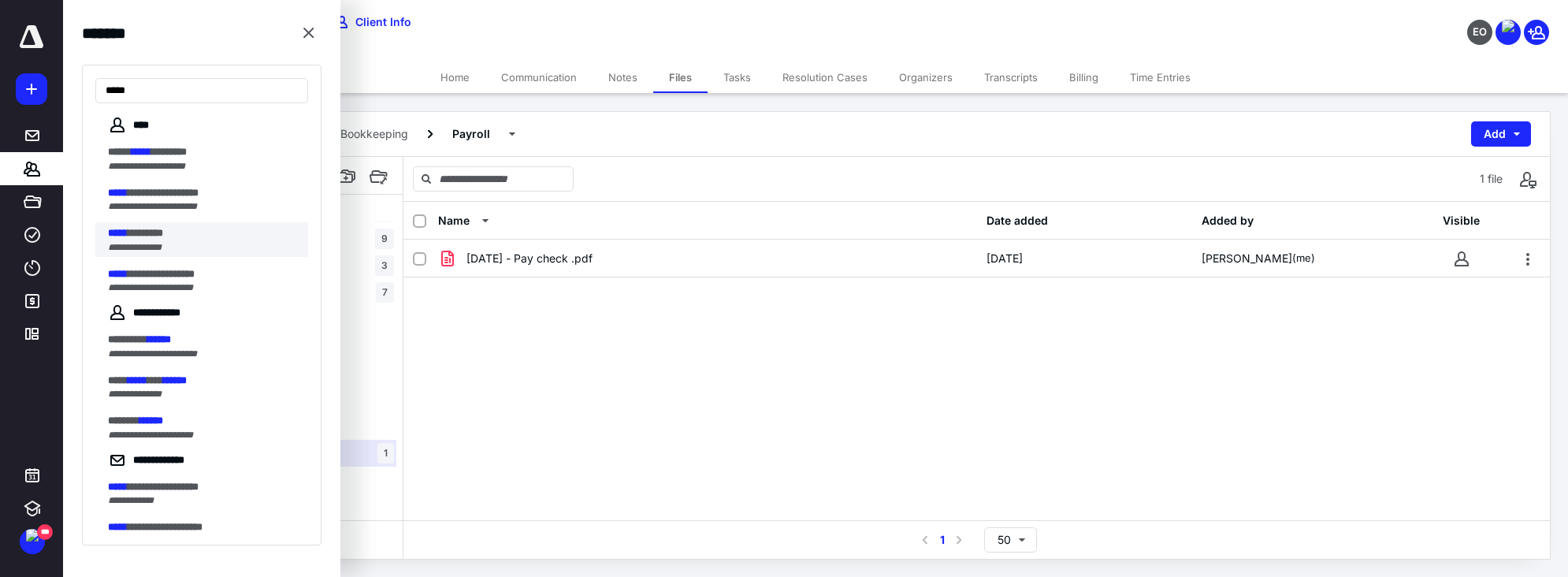 type on "*****" 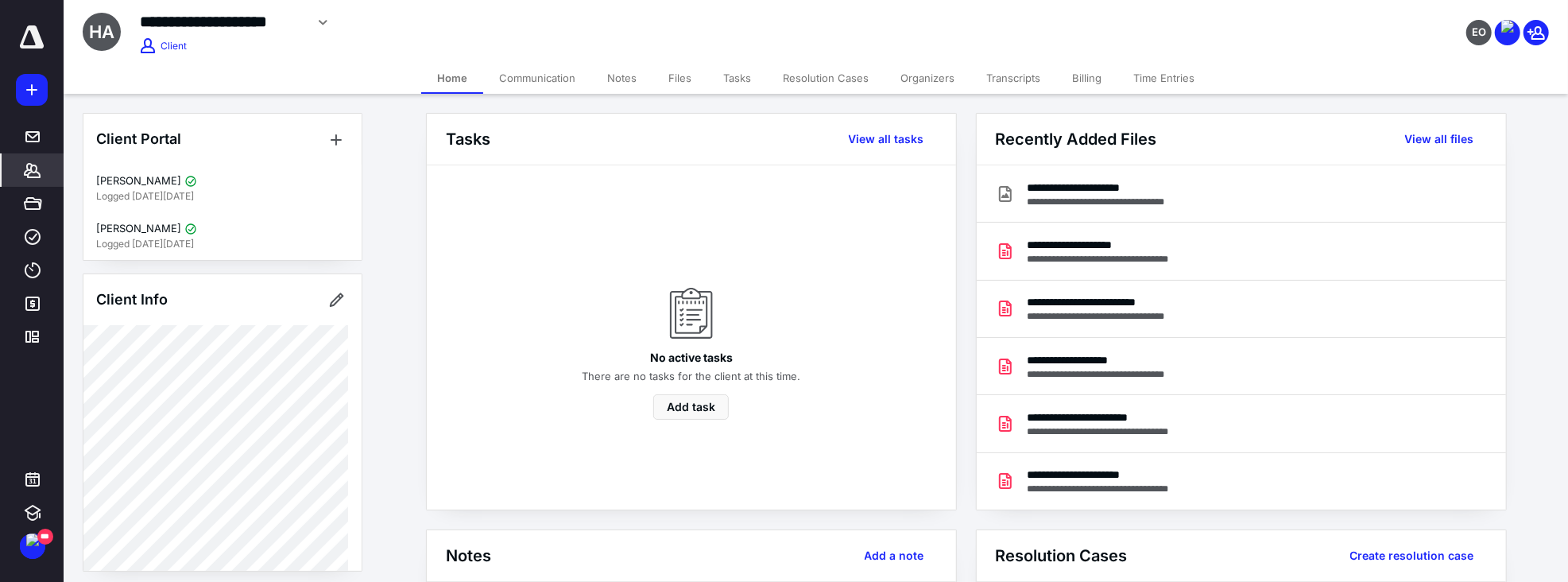 click on "EO" at bounding box center (1309, 22) 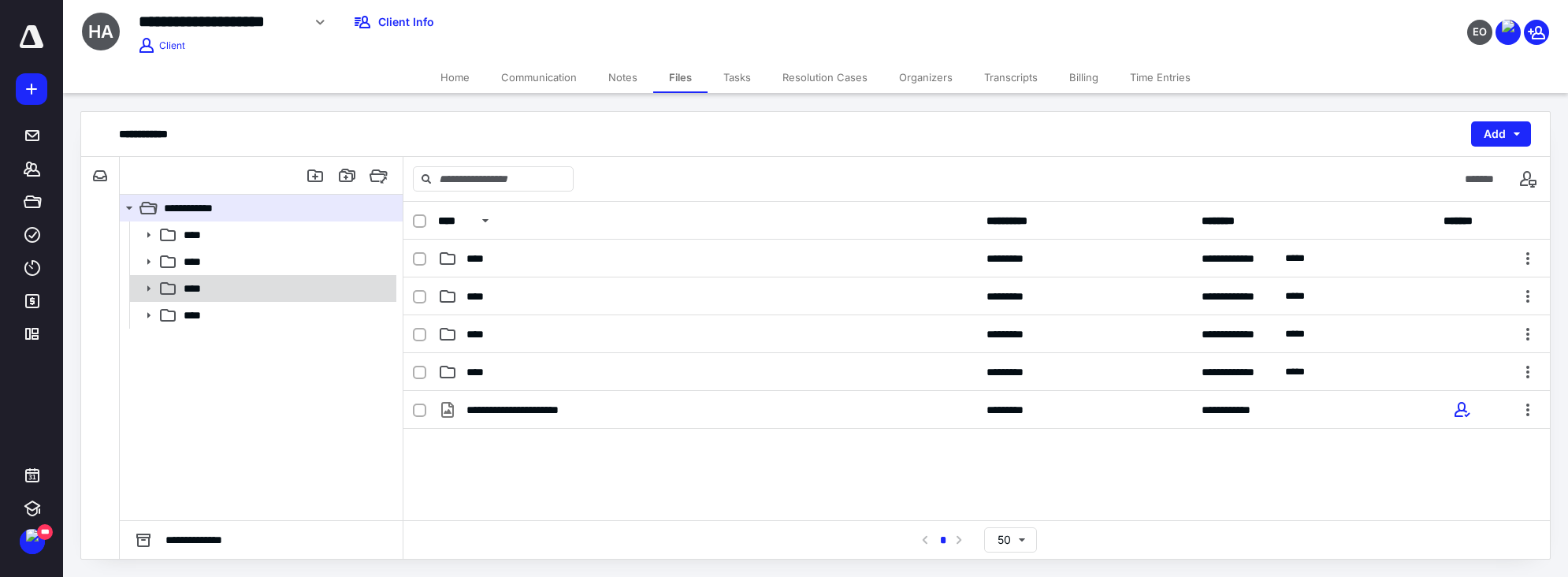click 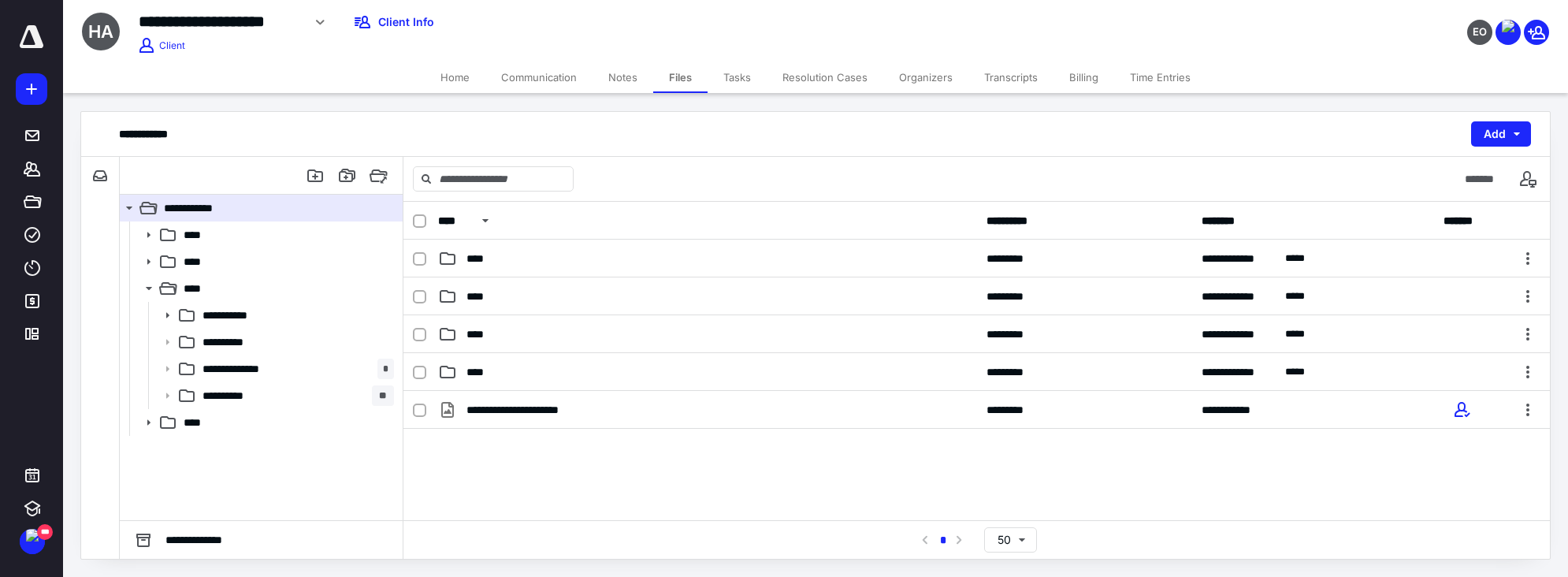 click on "**********" at bounding box center [261, 370] 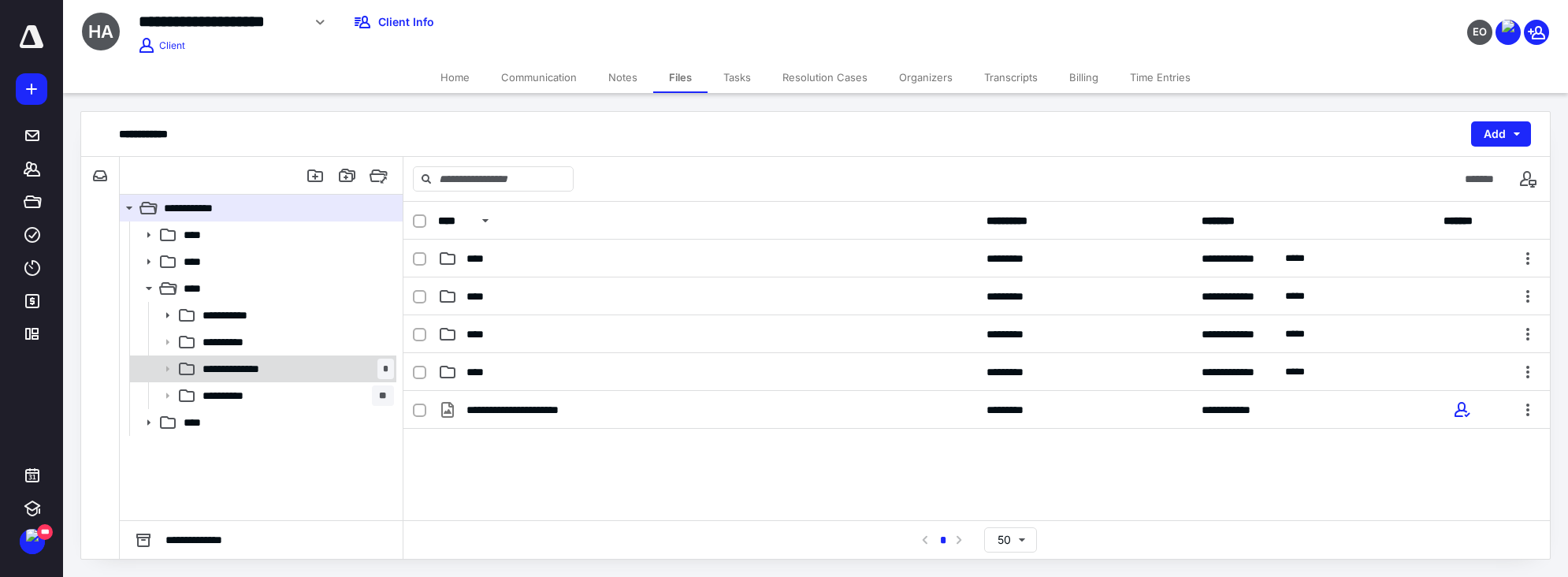 click on "**********" at bounding box center (240, 369) 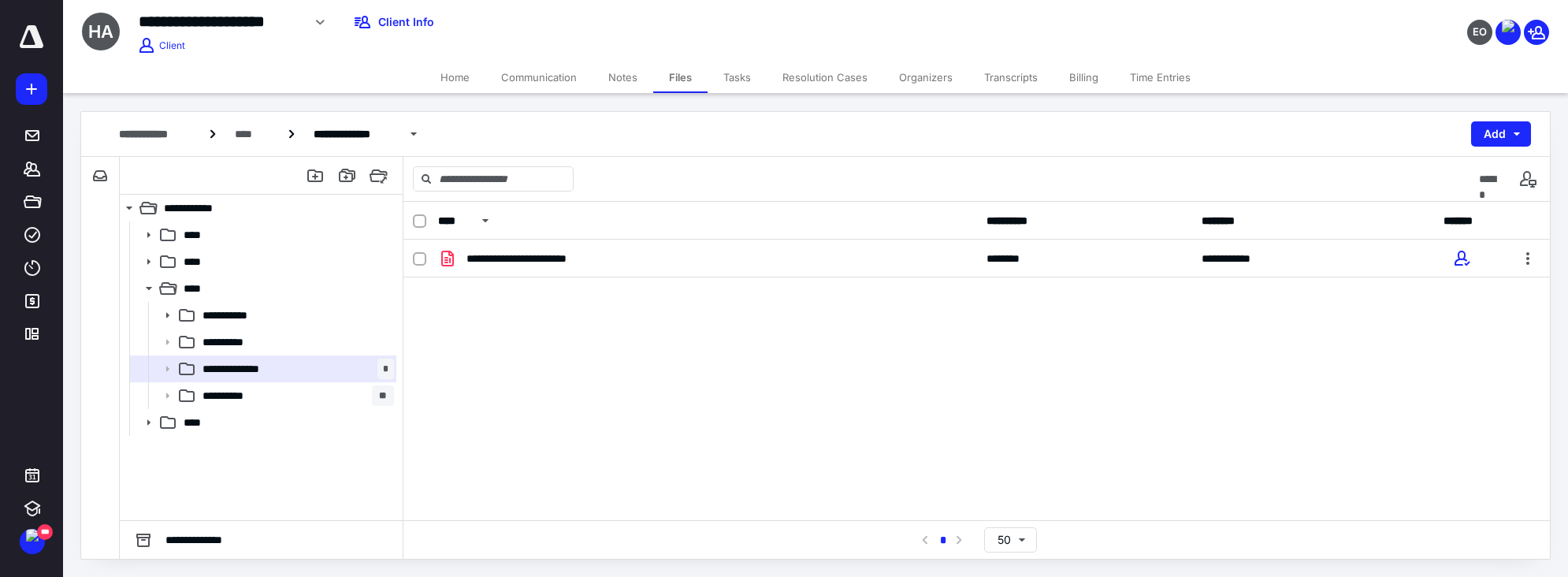 click on "******" at bounding box center [976, 179] 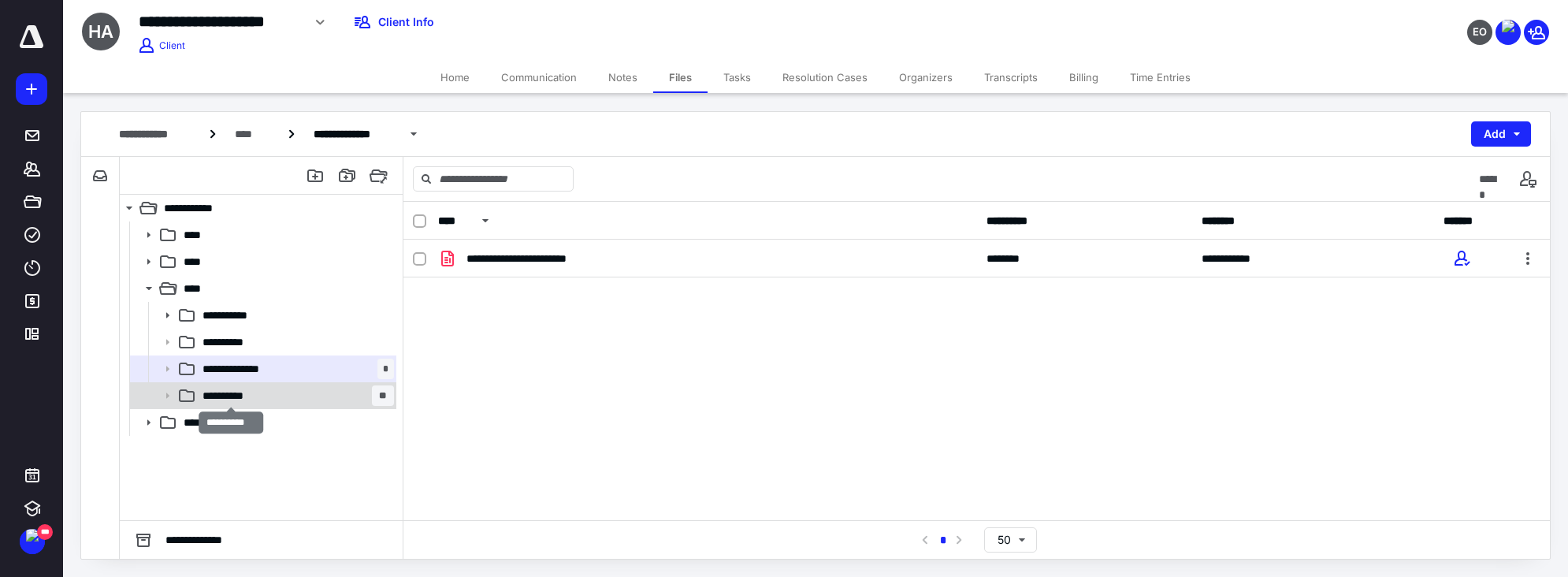 click on "**********" at bounding box center [230, 396] 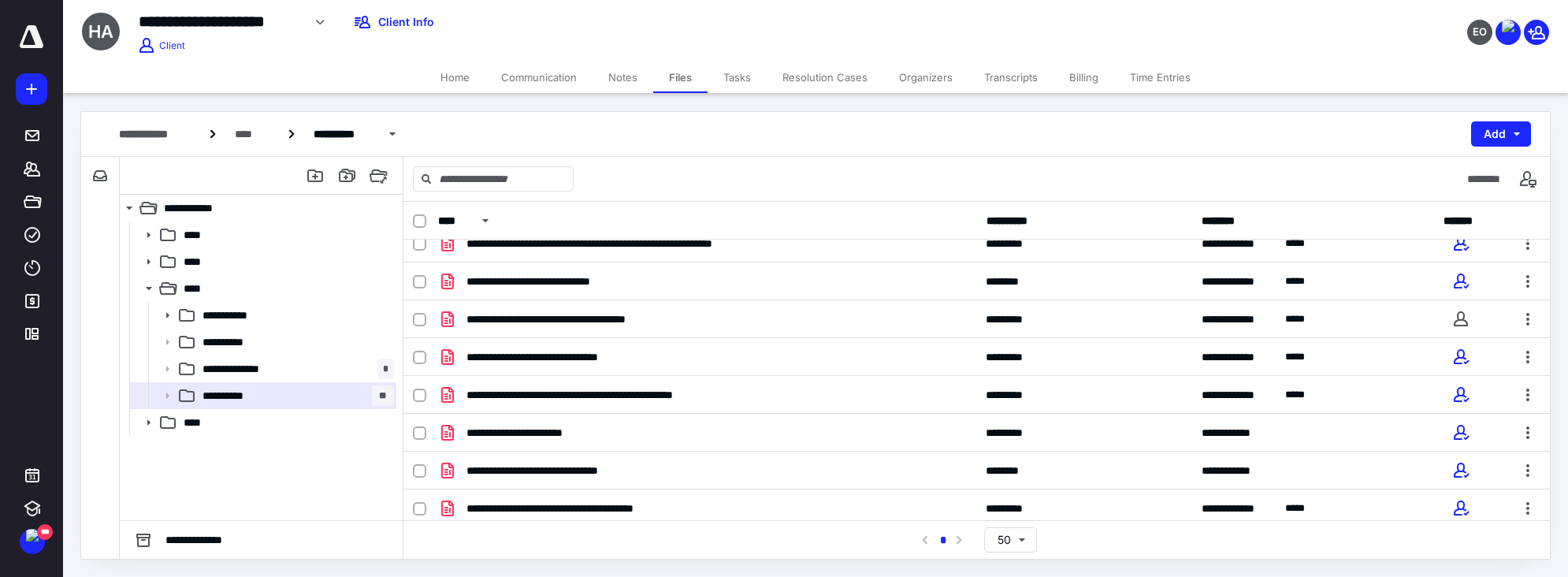scroll, scrollTop: 288, scrollLeft: 0, axis: vertical 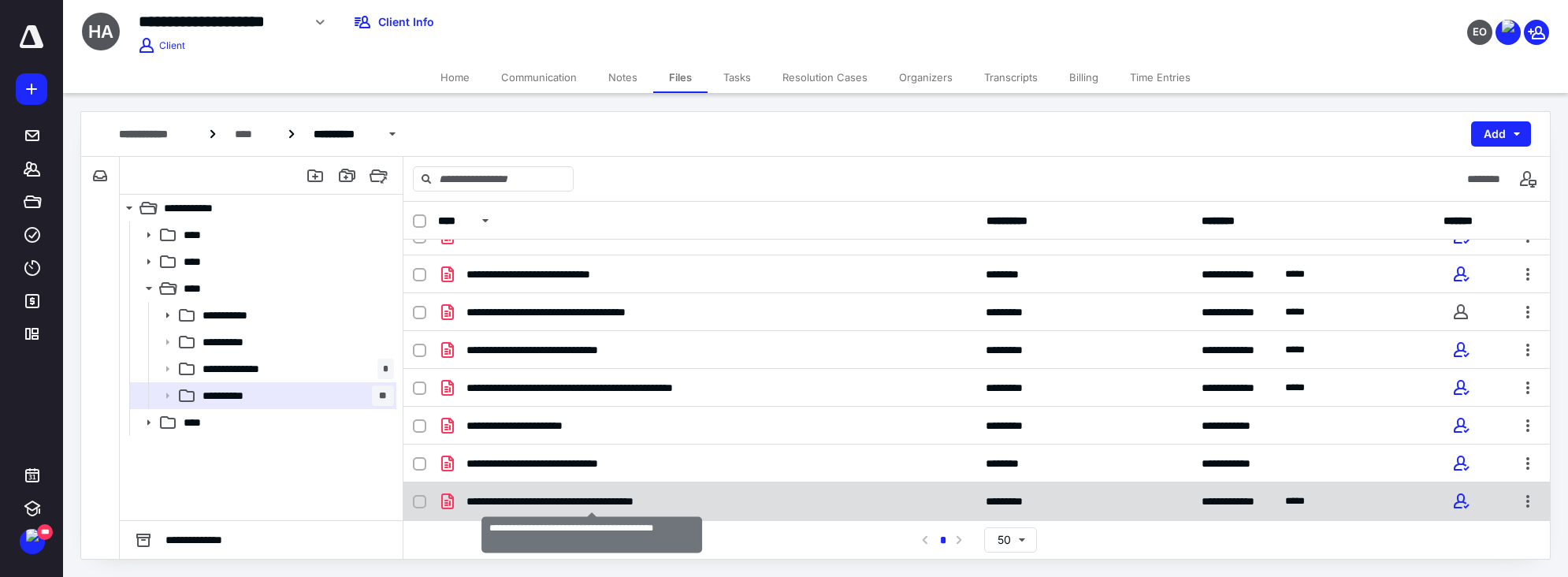 click on "**********" at bounding box center [592, 501] 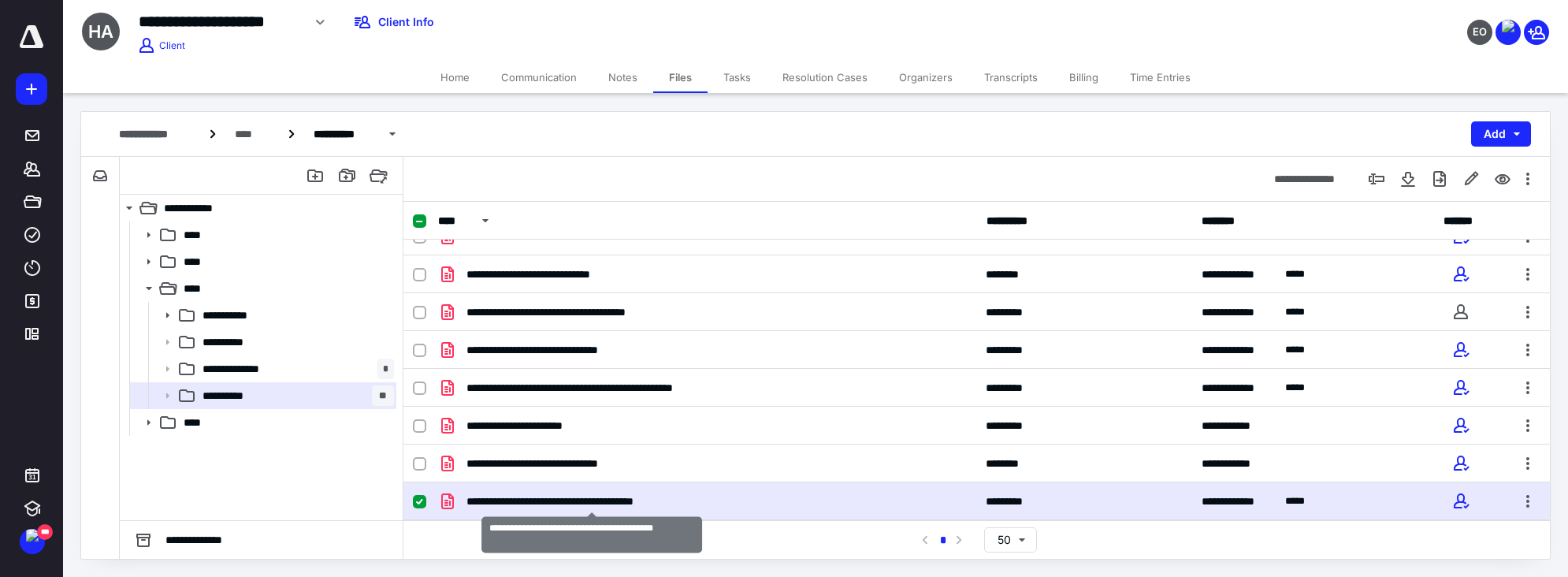 click on "**********" at bounding box center (592, 501) 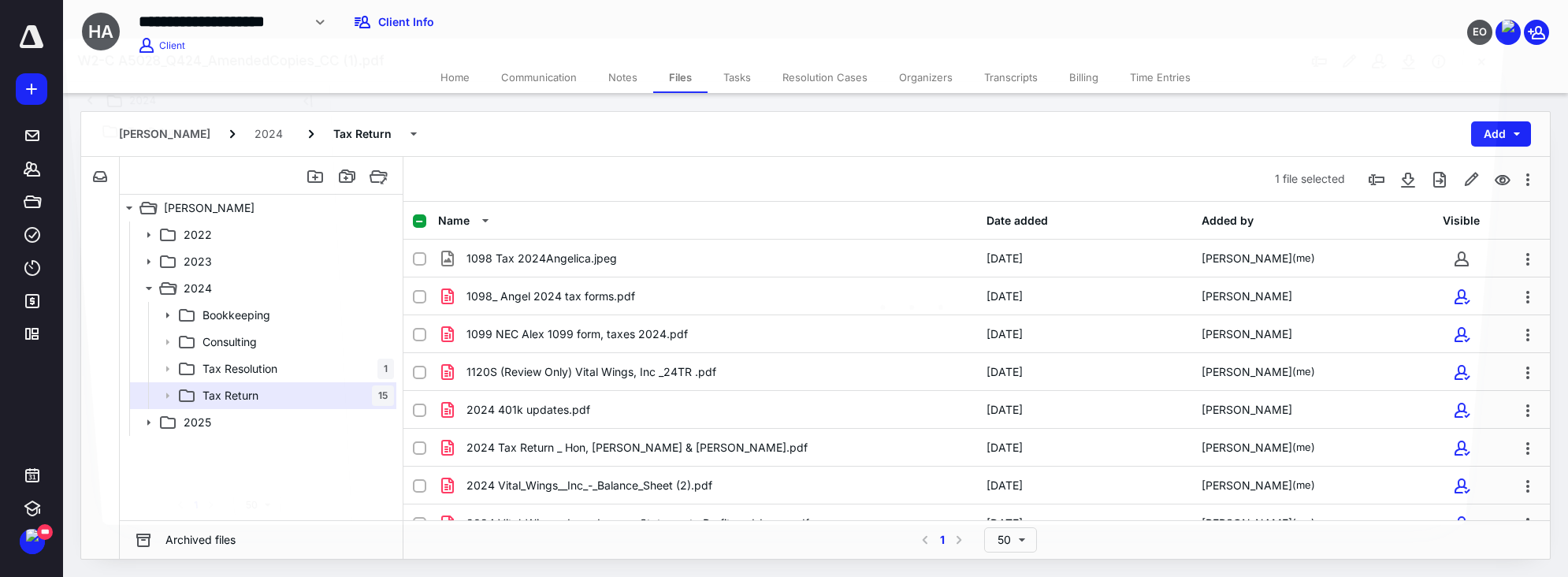 scroll, scrollTop: 288, scrollLeft: 0, axis: vertical 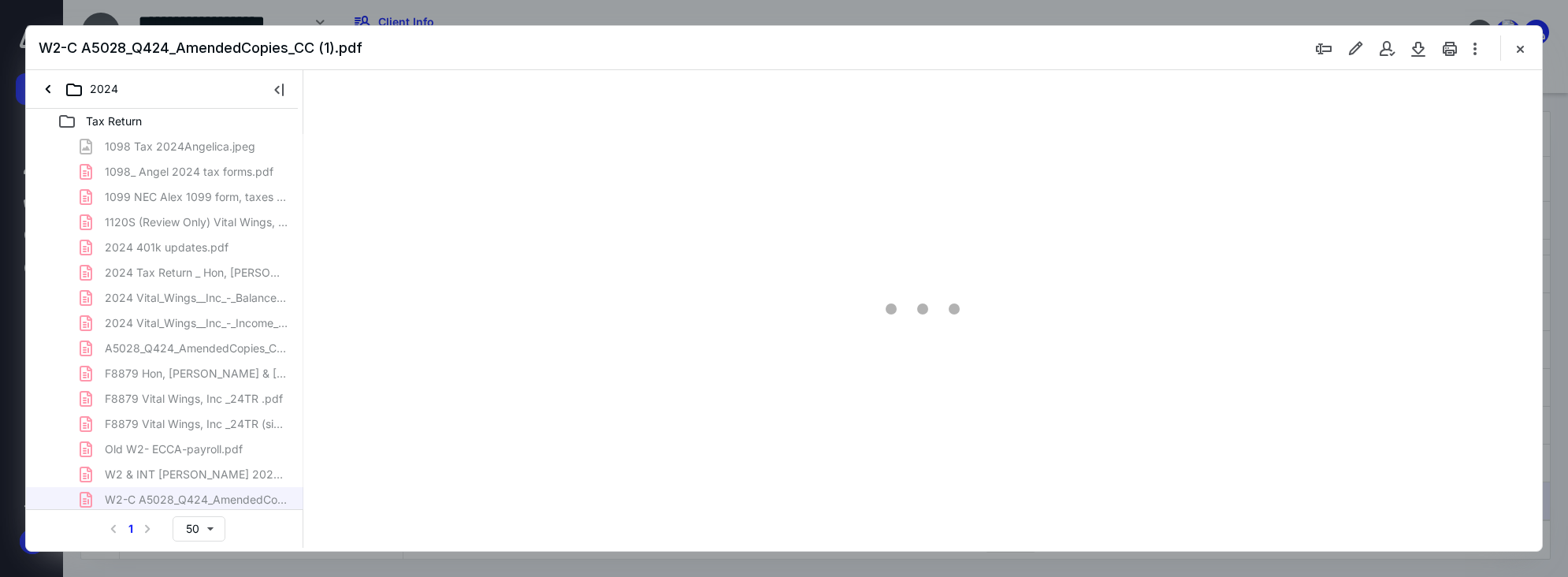 type on "253" 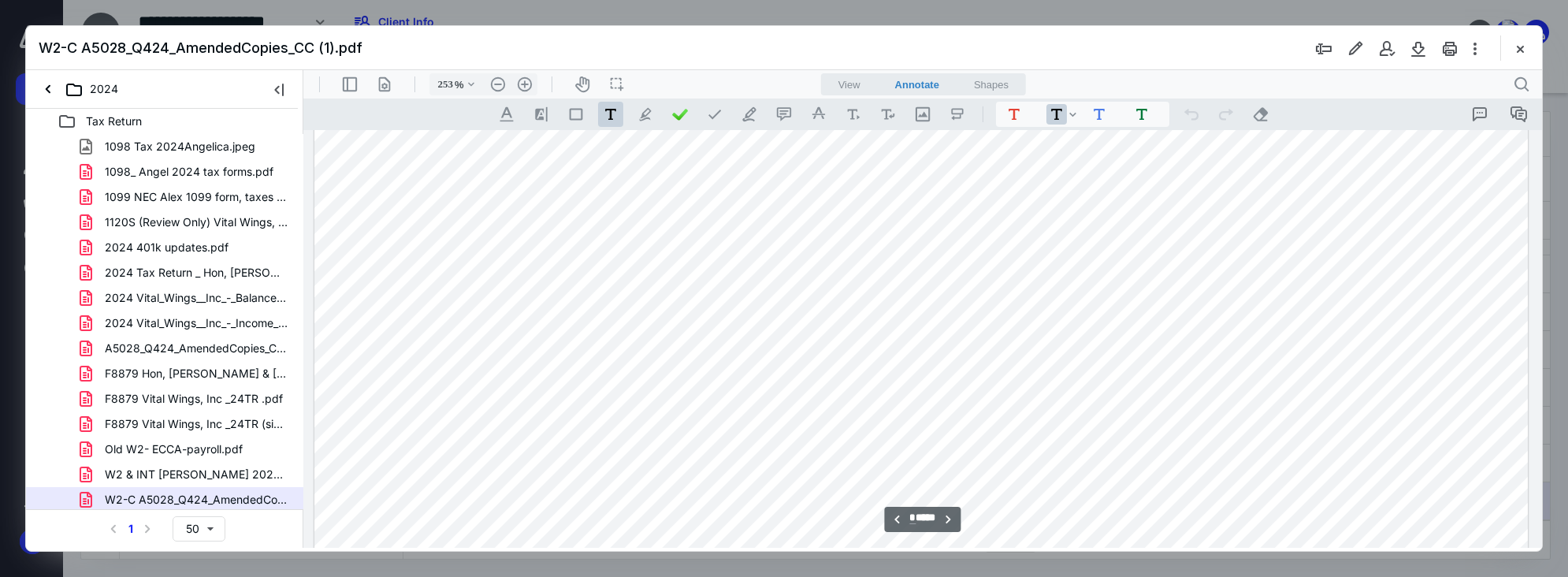 scroll, scrollTop: 5235, scrollLeft: 0, axis: vertical 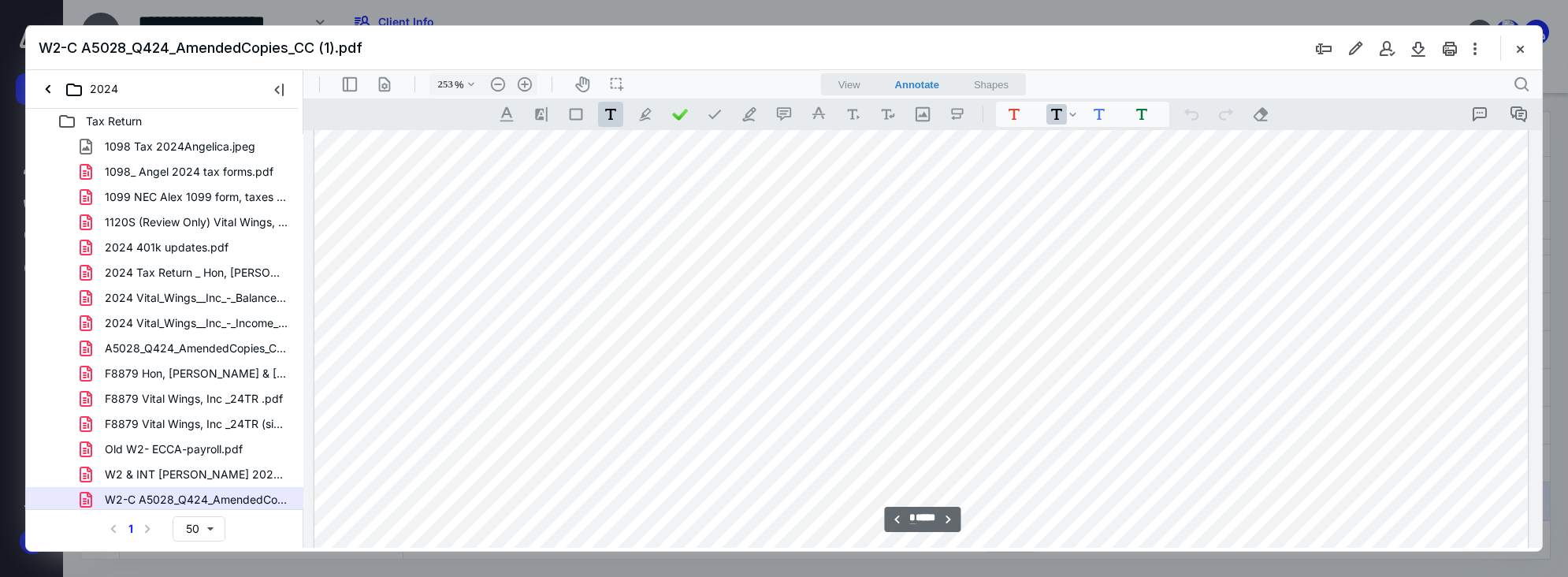 type on "*" 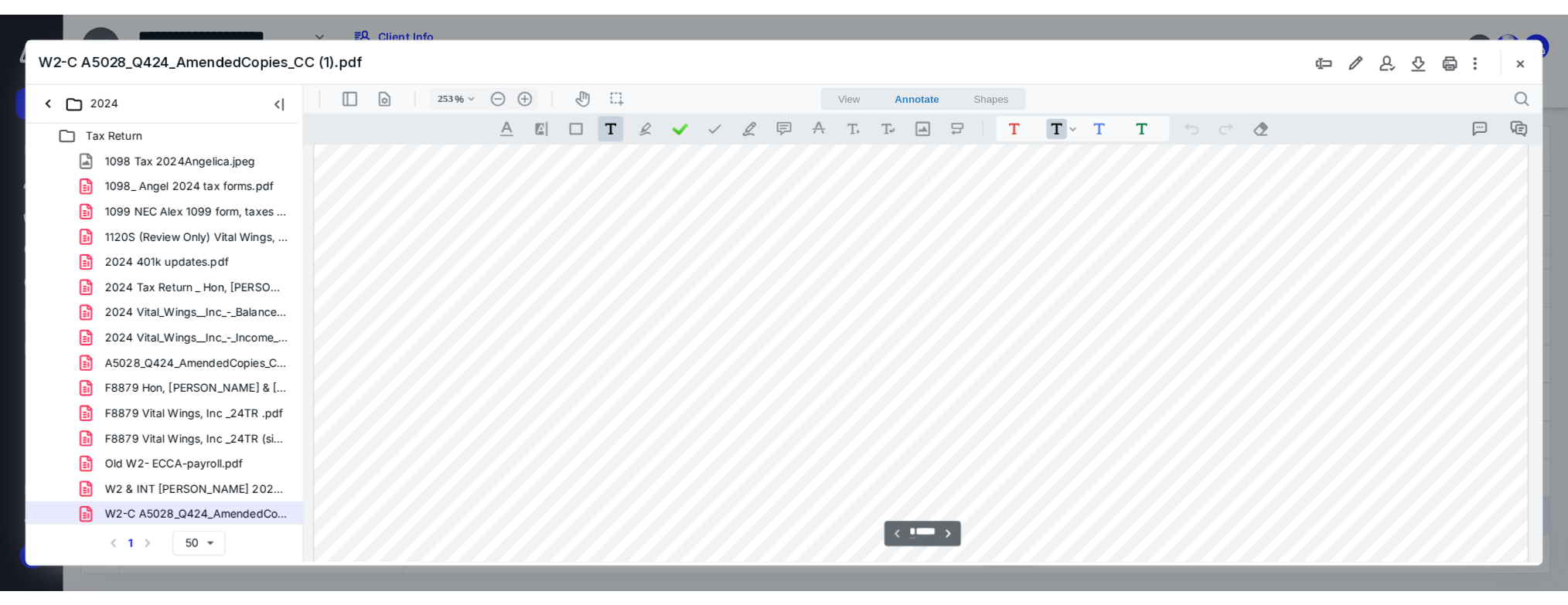 scroll, scrollTop: 776, scrollLeft: 0, axis: vertical 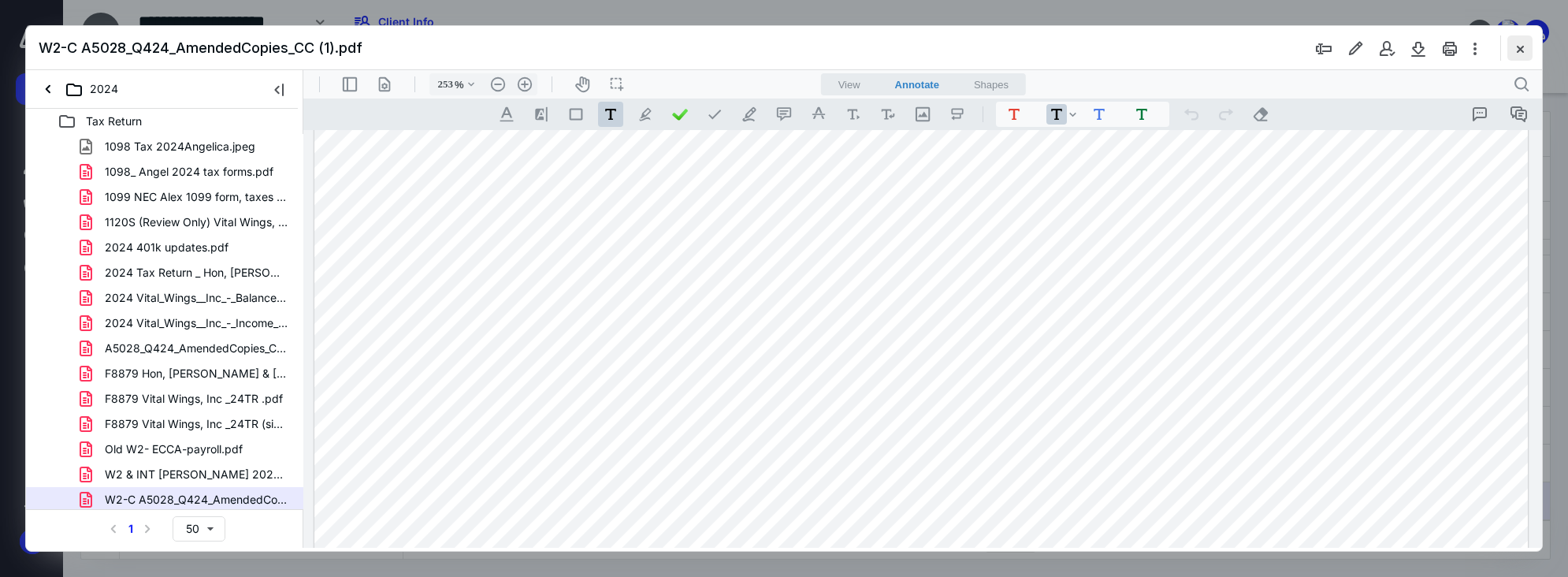 click at bounding box center [1520, 48] 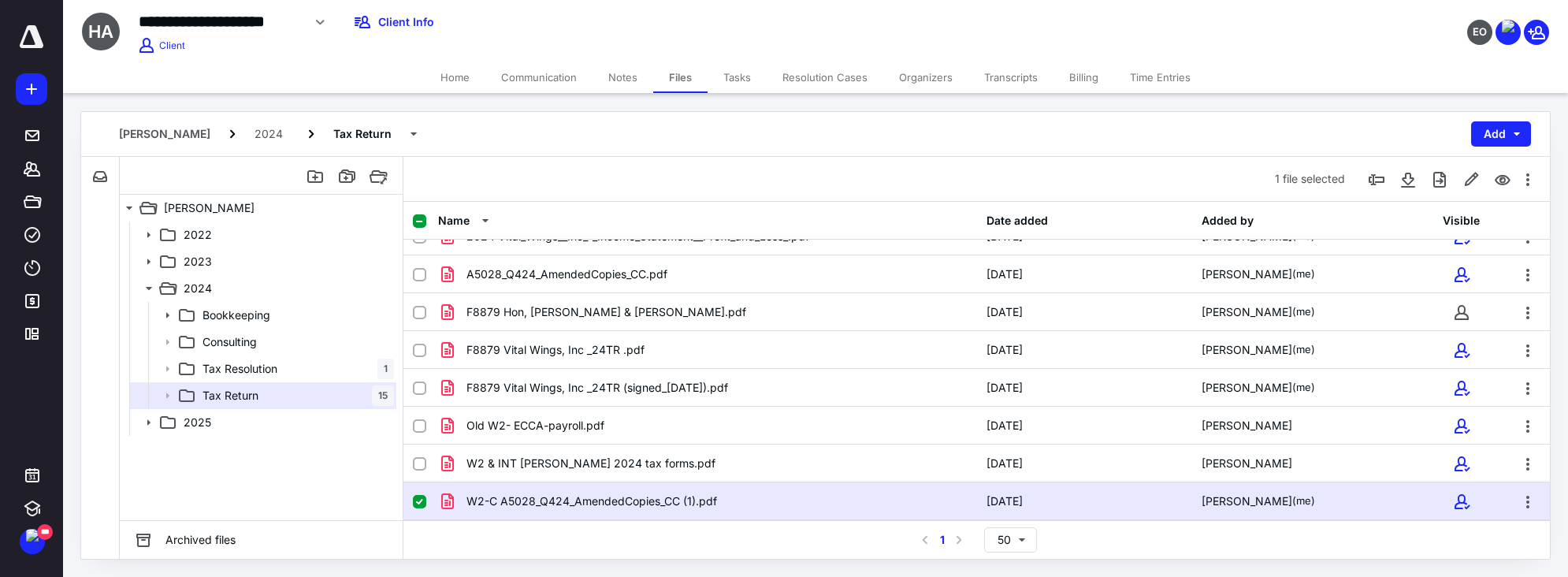 click on "[PERSON_NAME] Hon 2024 Tax Return   Add" at bounding box center (816, 134) 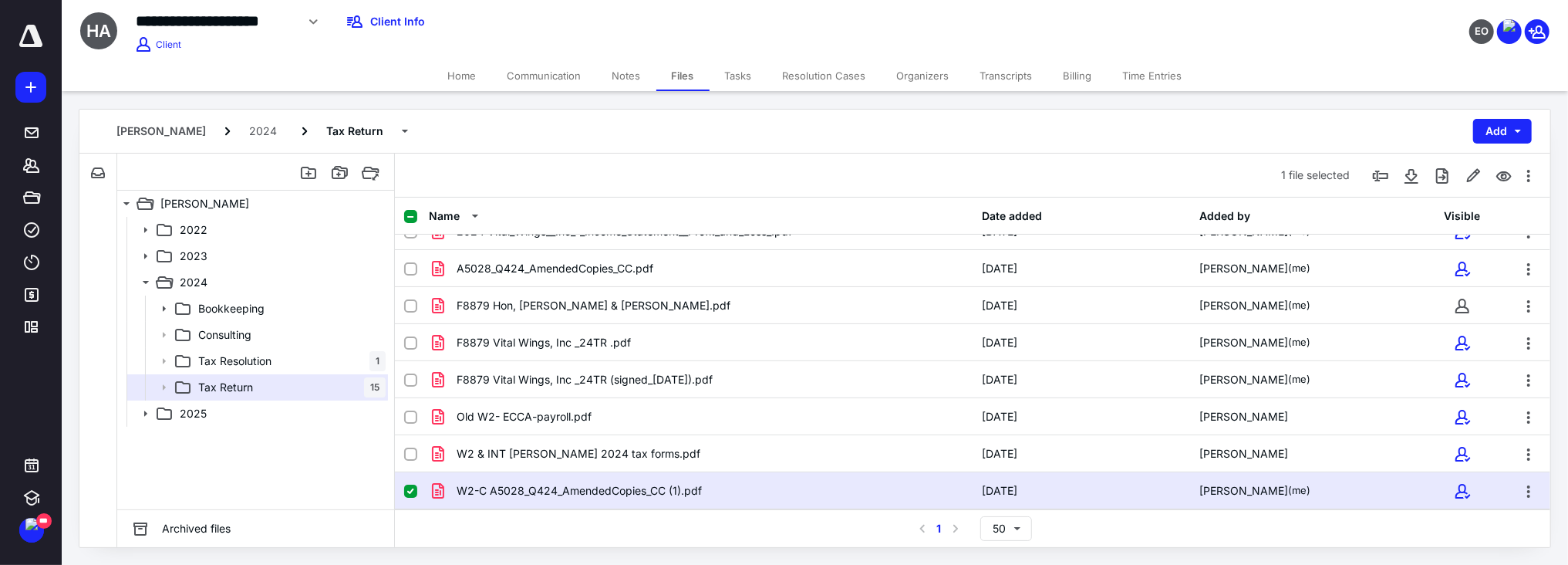click on "[PERSON_NAME] Hon 2024 Tax Return   Add" at bounding box center (814, 131) 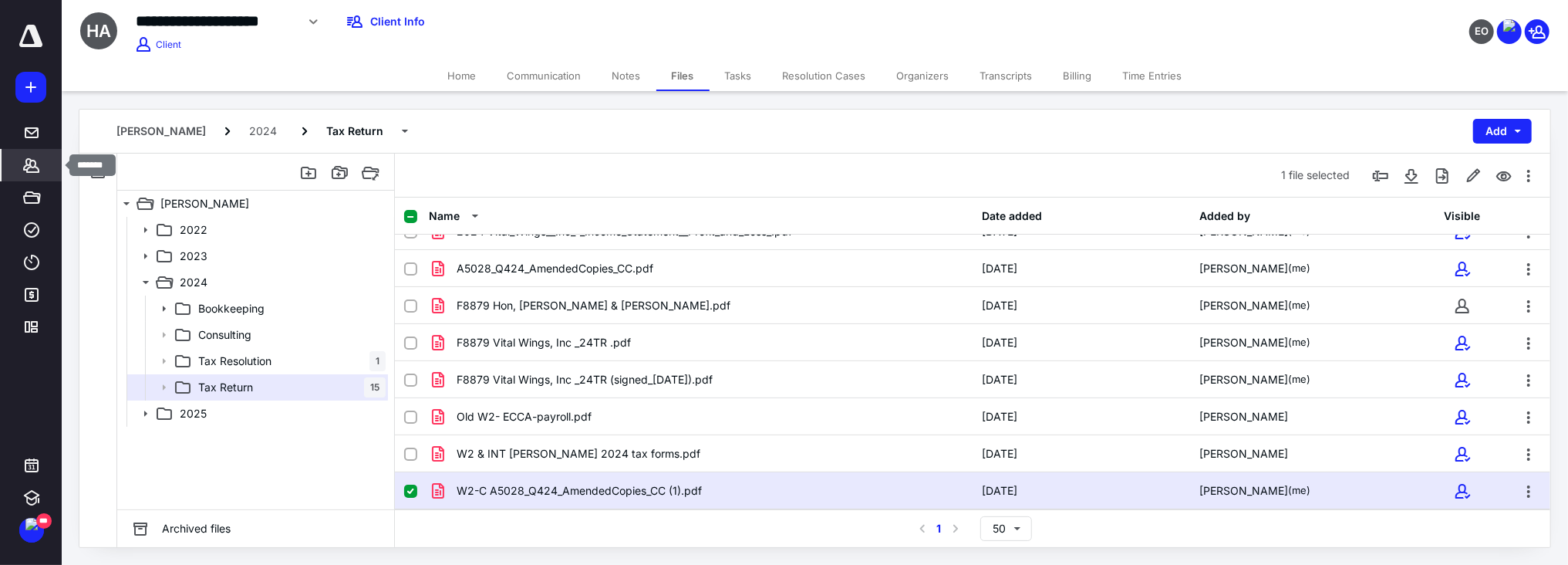 click 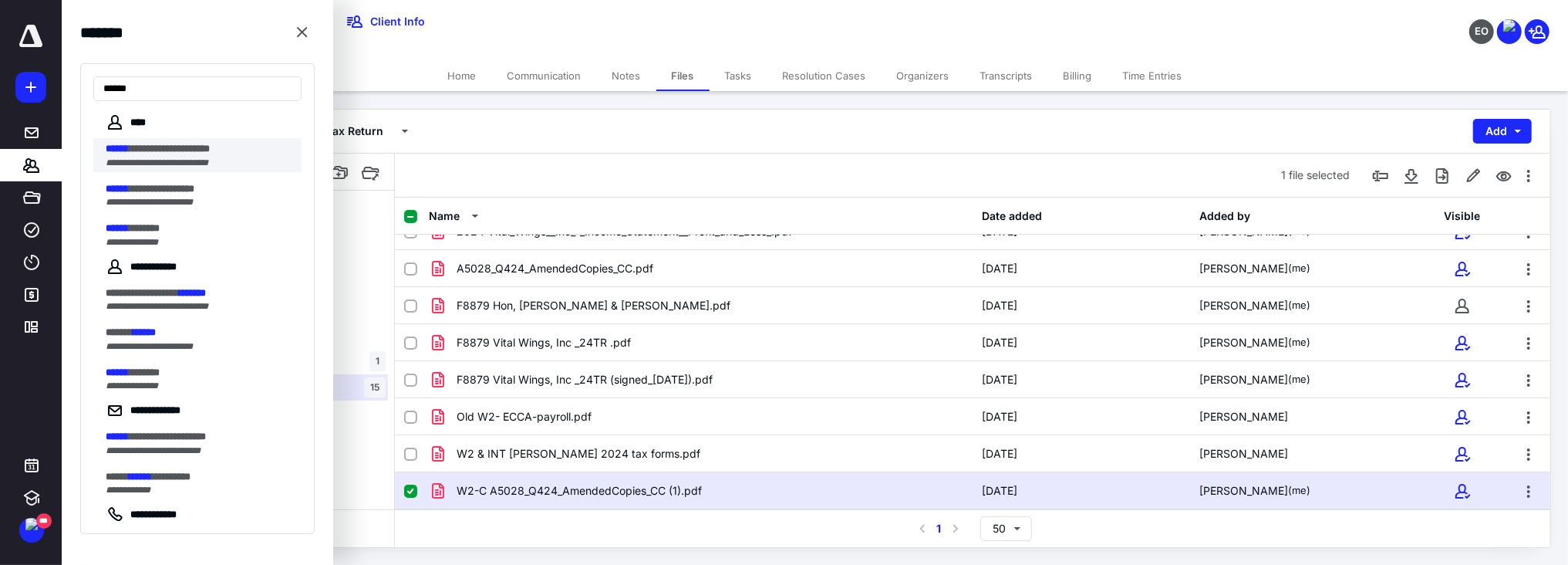 type on "******" 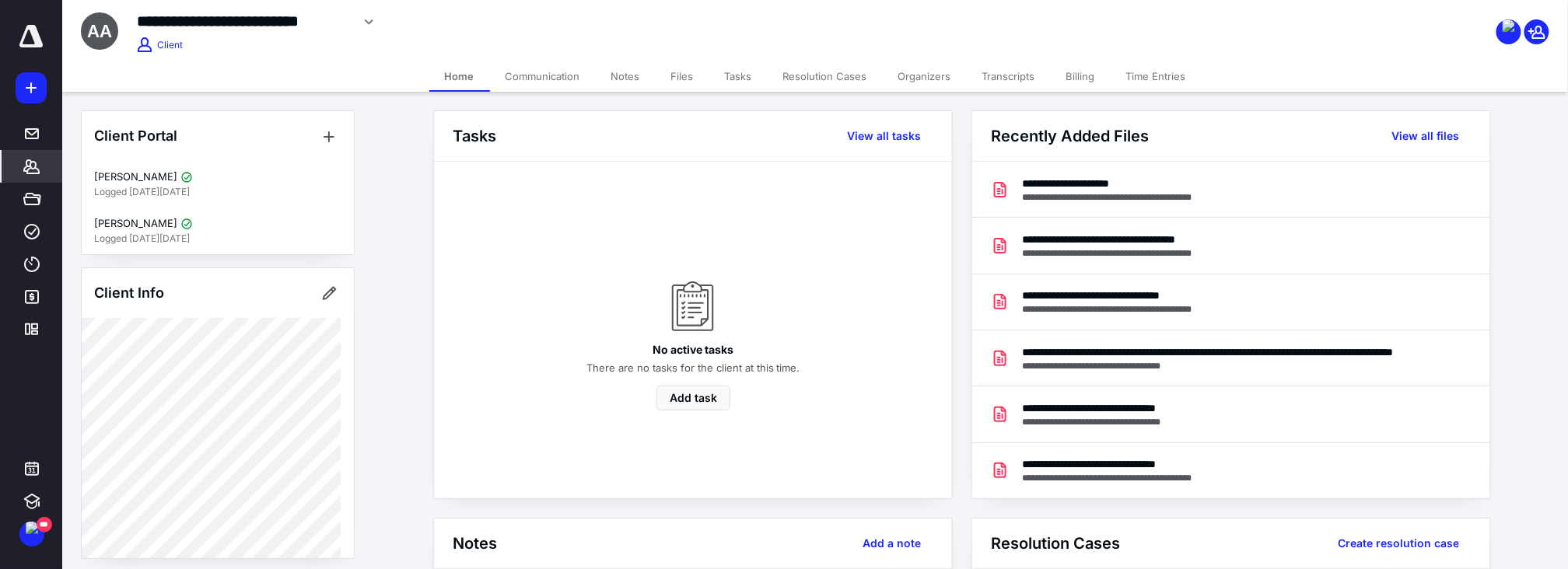 click on "Files" at bounding box center [682, 76] 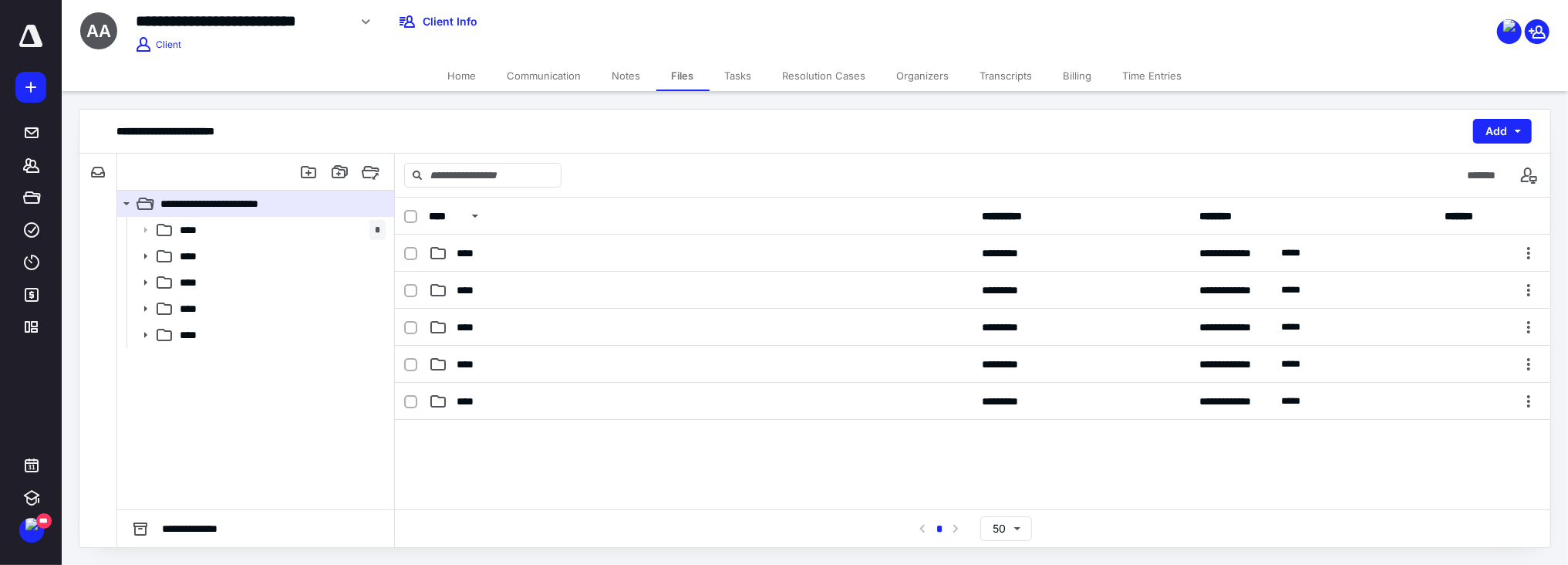 drag, startPoint x: 217, startPoint y: 452, endPoint x: 207, endPoint y: 407, distance: 46.097722 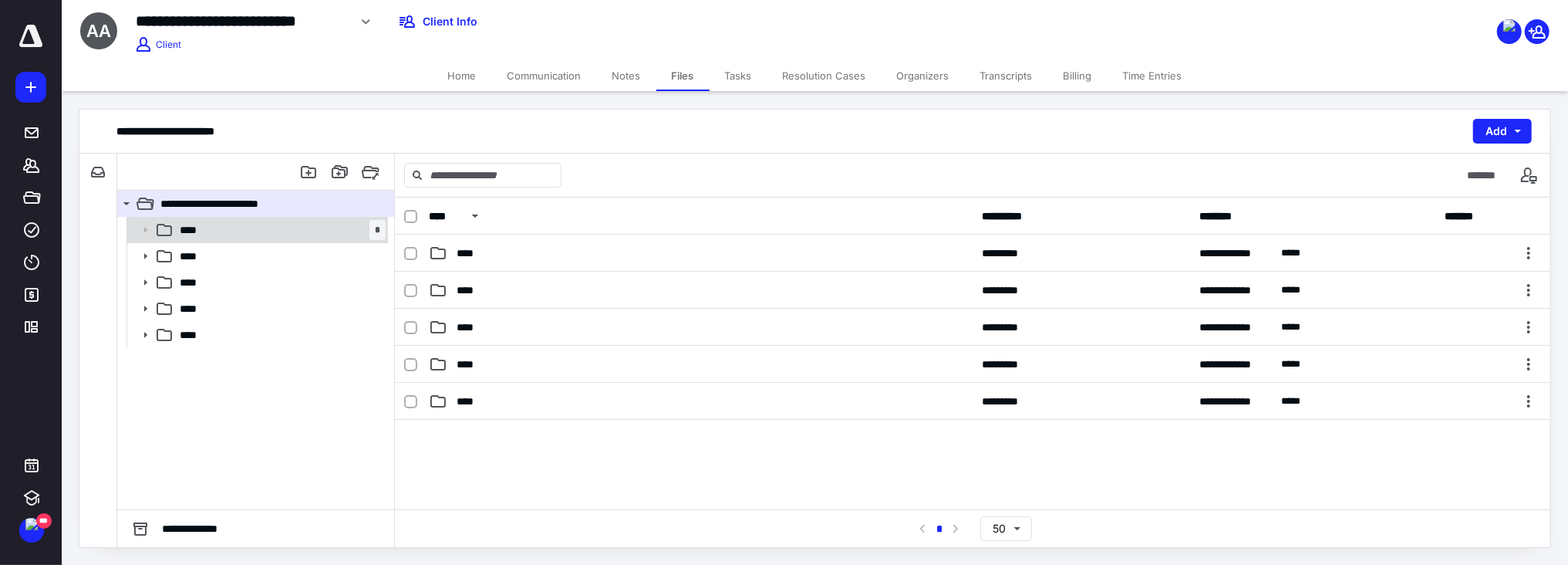 click on "**** *" at bounding box center [279, 230] 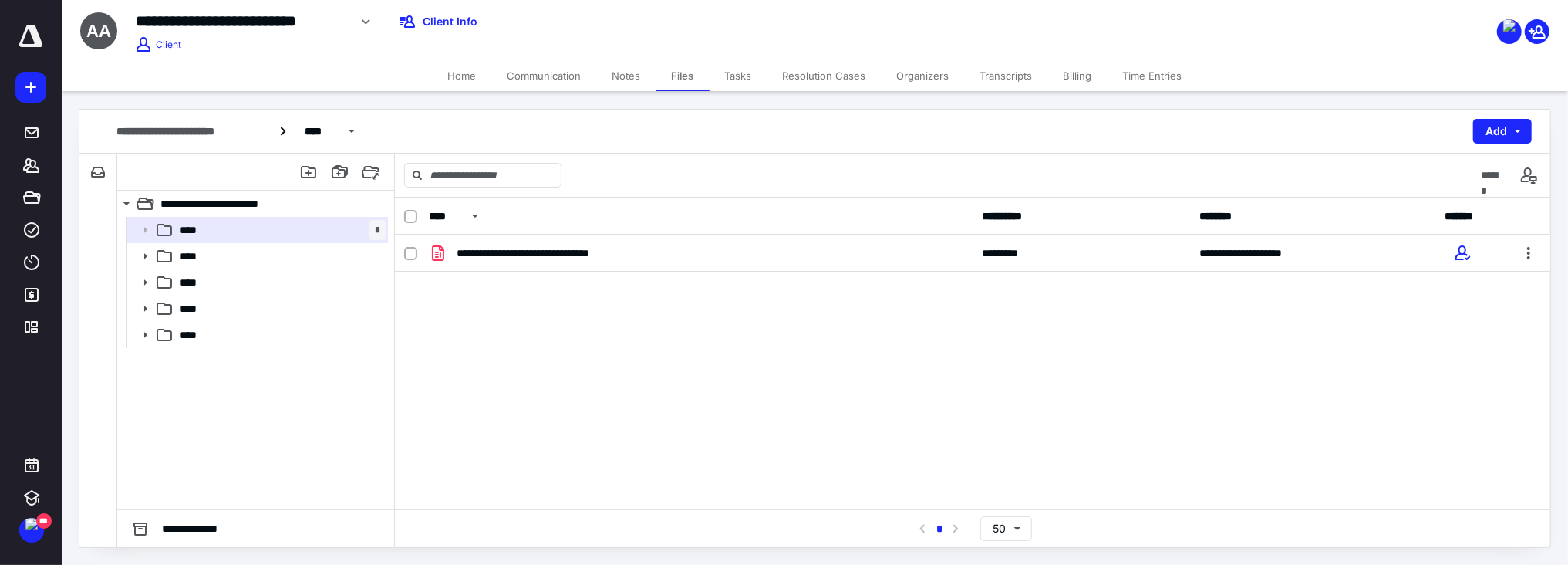 click on "**********" at bounding box center (973, 350) 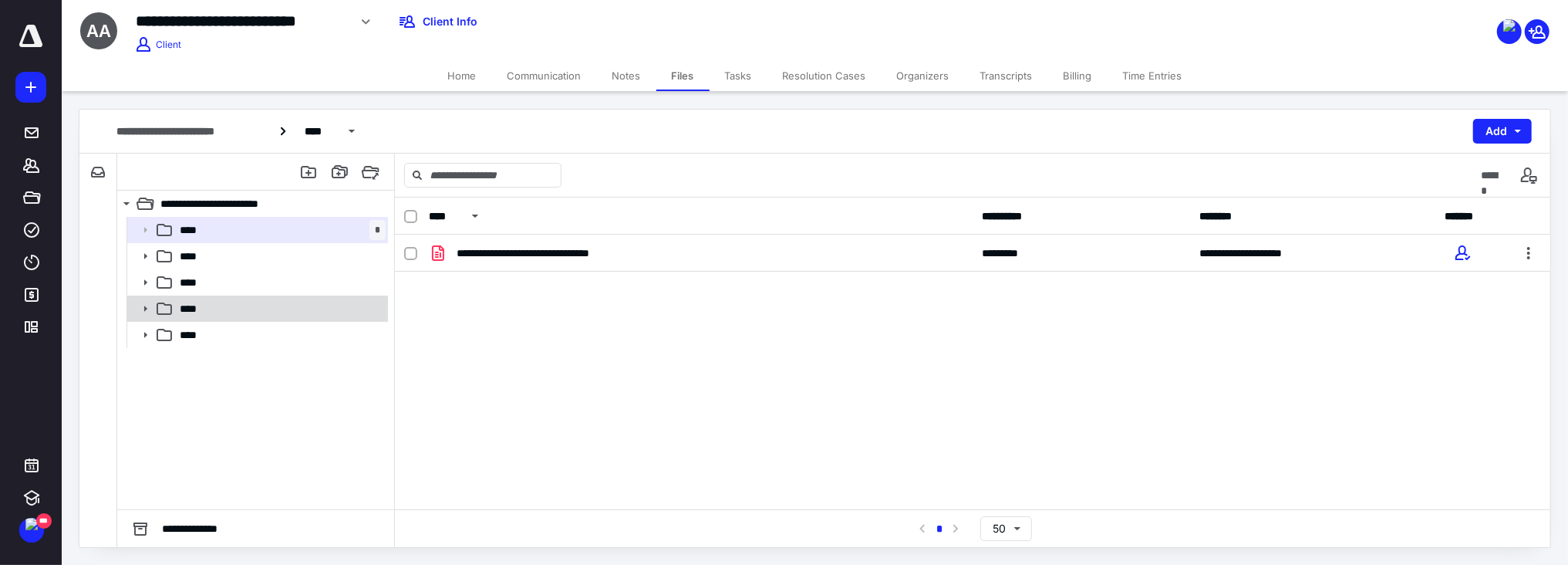 click 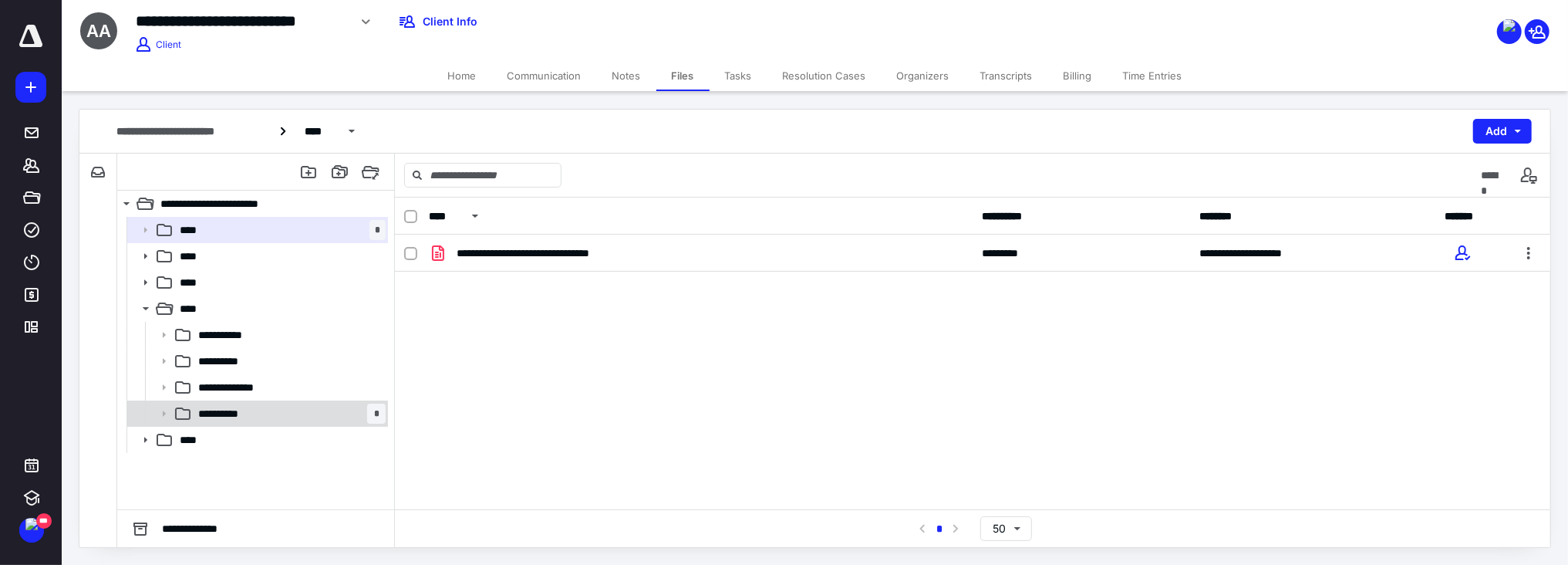 click on "**********" at bounding box center [225, 414] 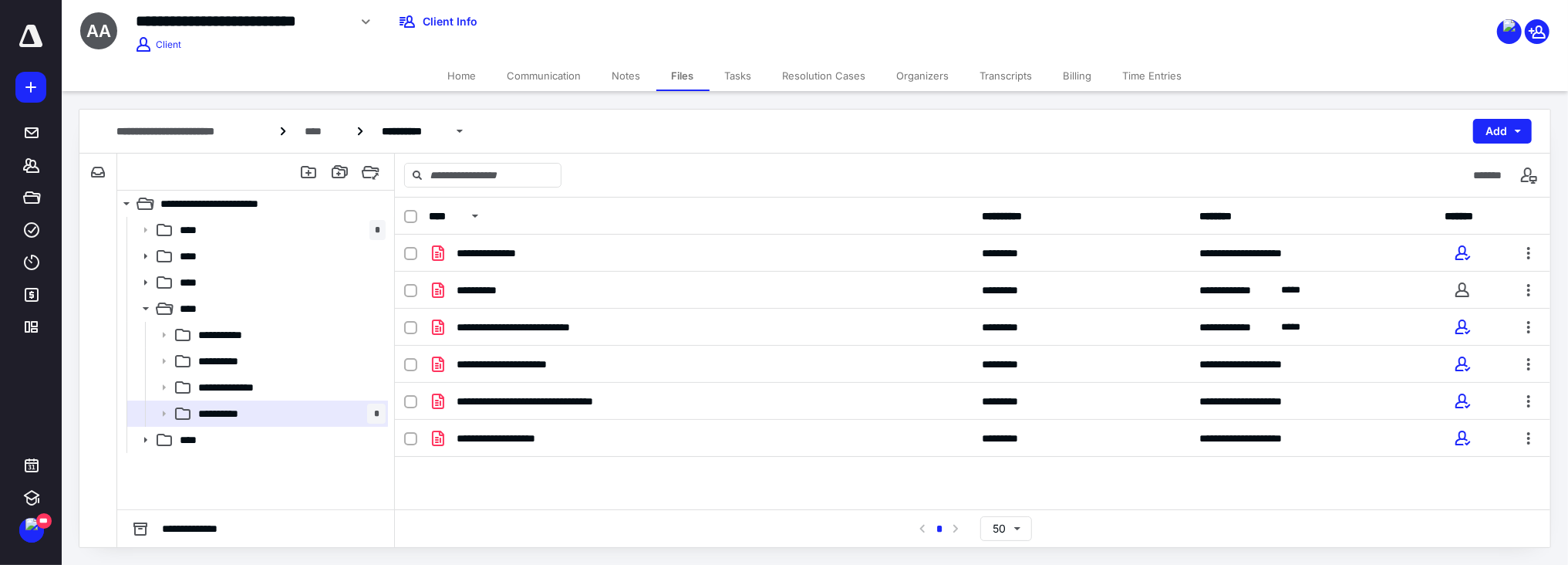 click on "**********" at bounding box center [973, 354] 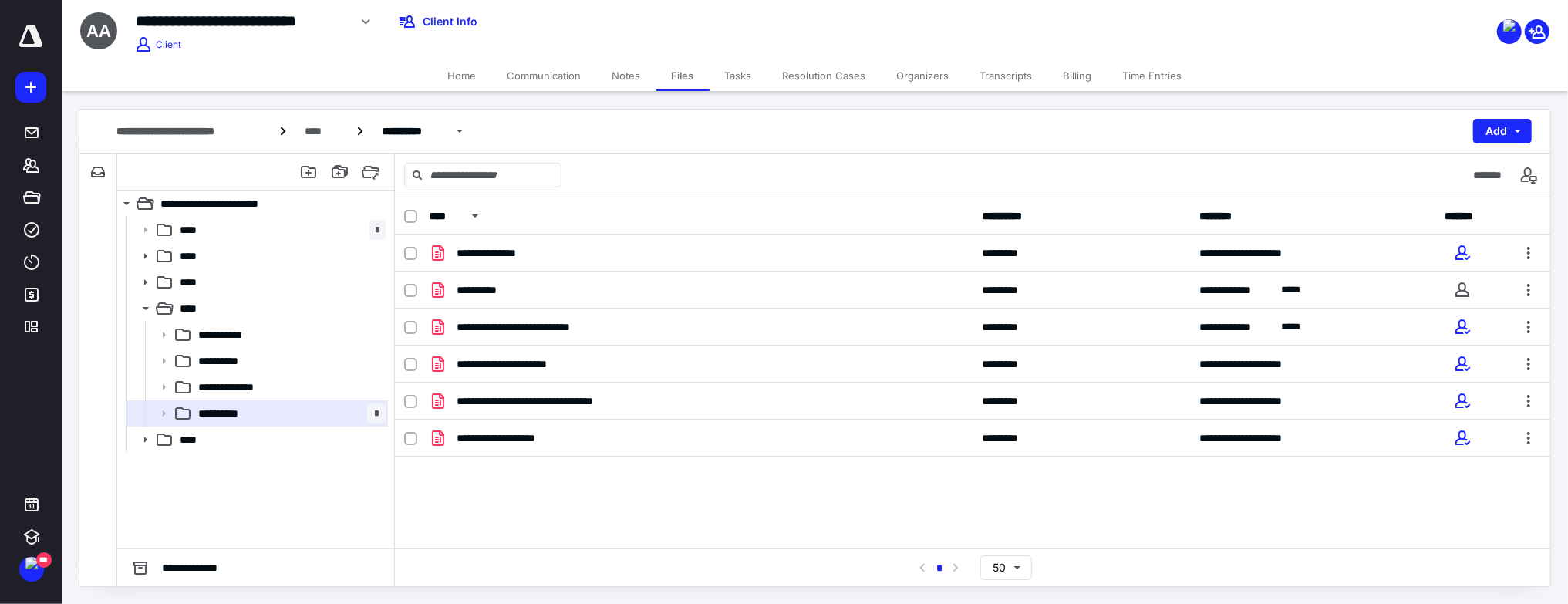 click on "Home Communication Notes Files Tasks Resolution Cases Organizers Transcripts Billing Time Entries" at bounding box center [814, 76] 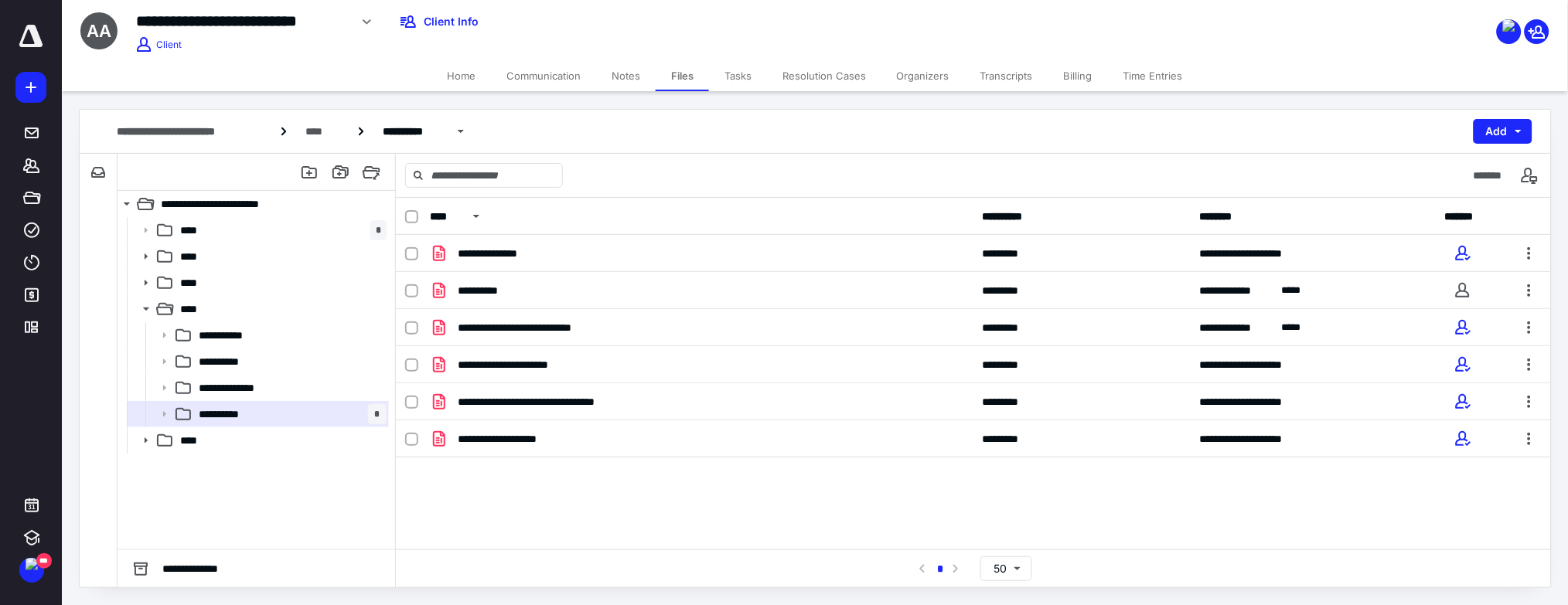click on "**********" at bounding box center [815, 131] 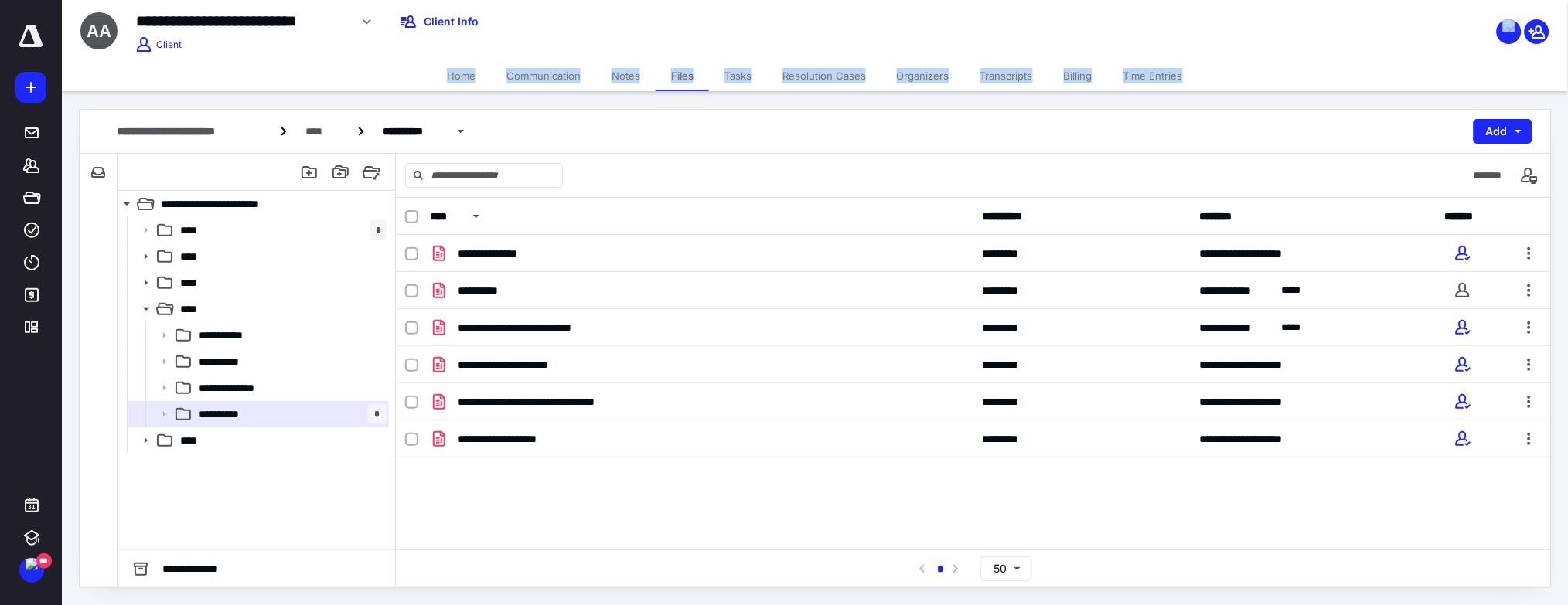 click on "**********" at bounding box center (815, 46) 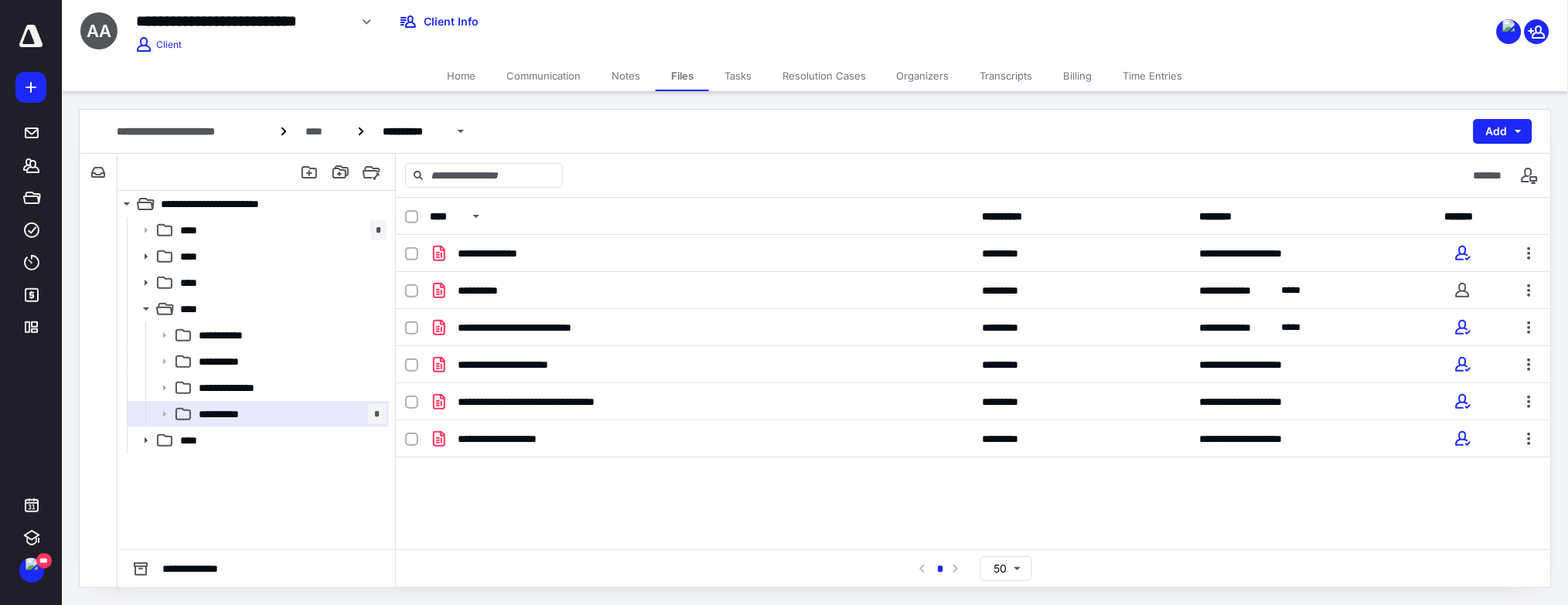 click on "Home Communication Notes Files Tasks Resolution Cases Organizers Transcripts Billing Time Entries" at bounding box center [815, 76] 